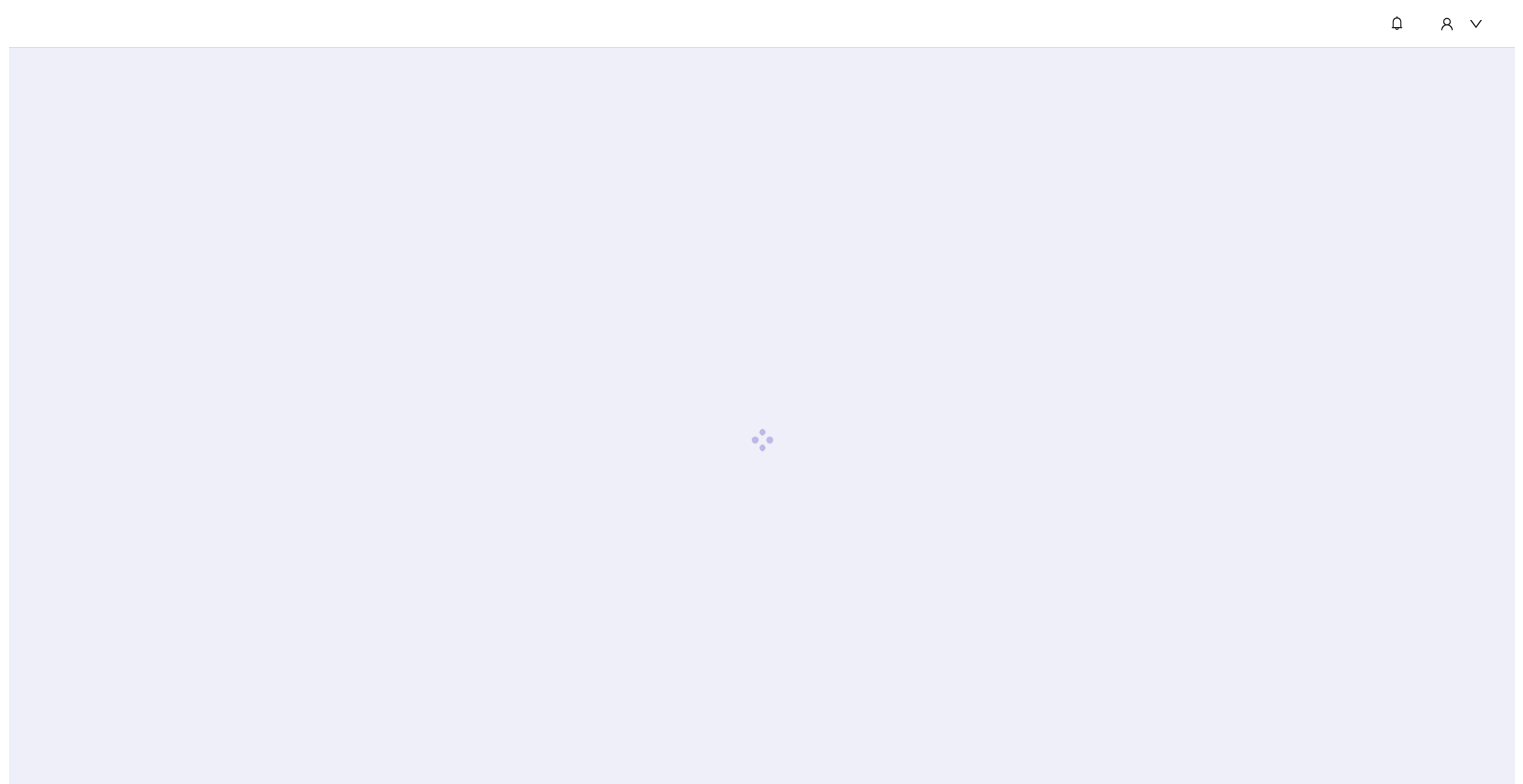 scroll, scrollTop: 0, scrollLeft: 0, axis: both 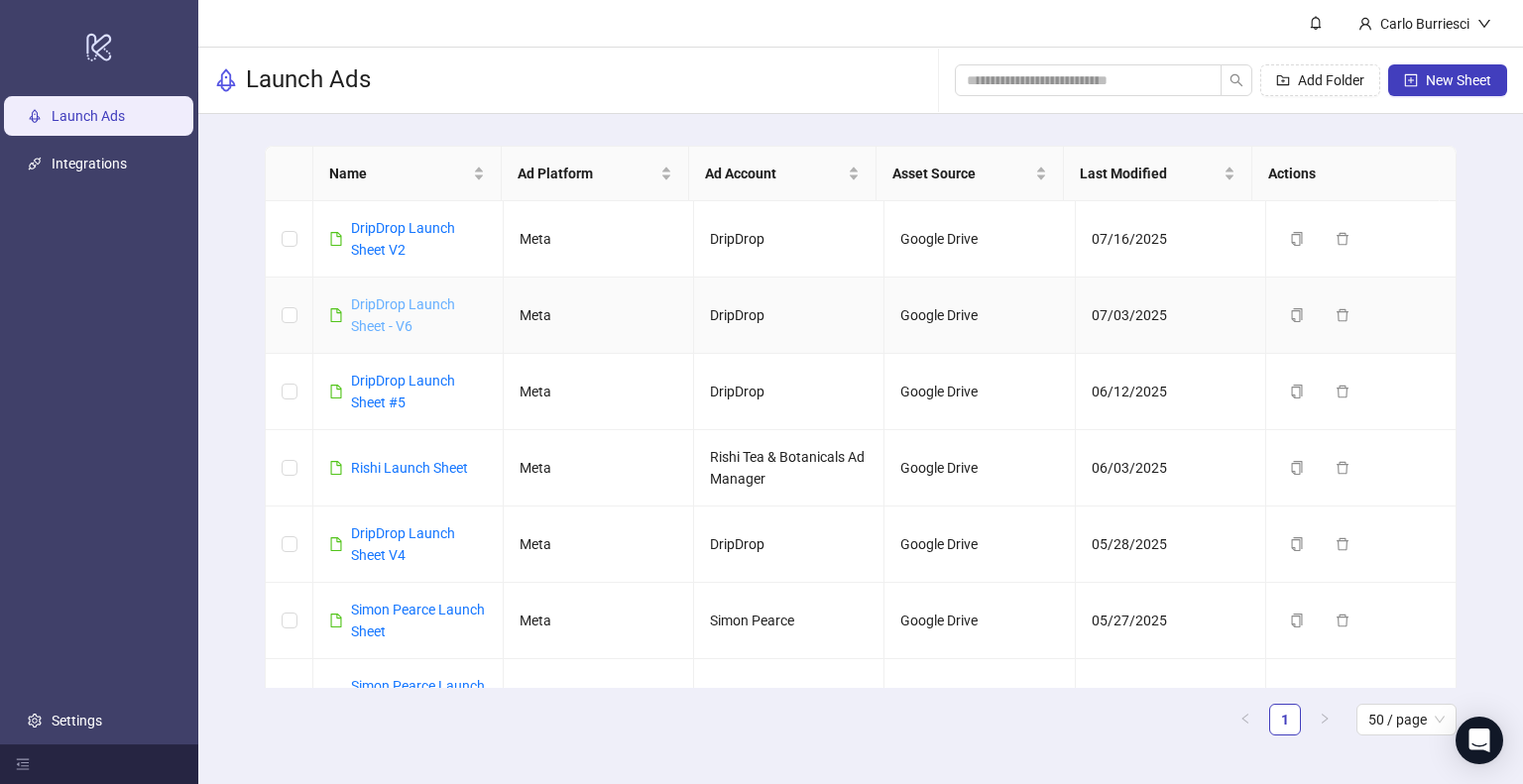 click on "DripDrop Launch Sheet - V6" at bounding box center (403, 315) 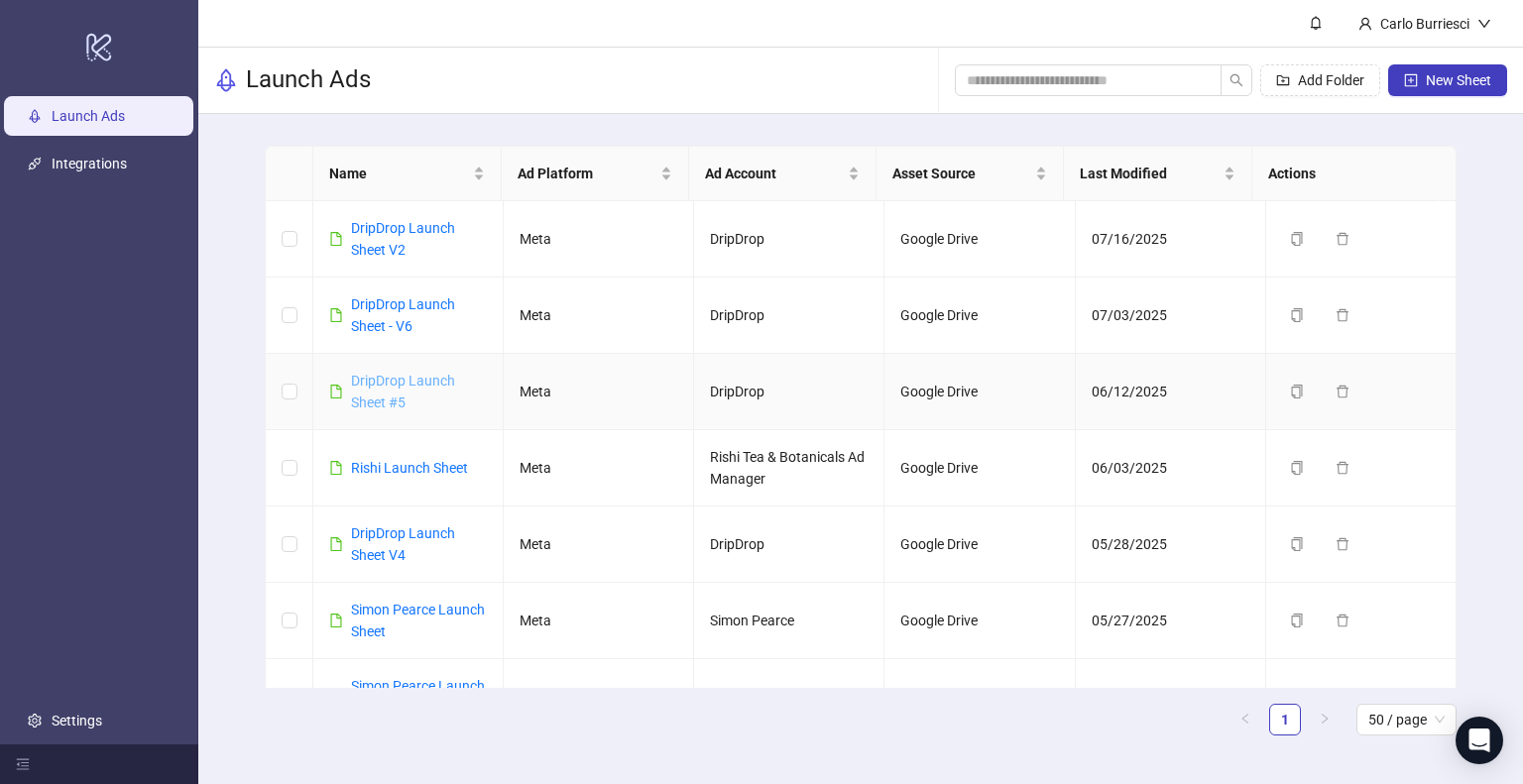 click on "DripDrop Launch Sheet #5" at bounding box center [403, 392] 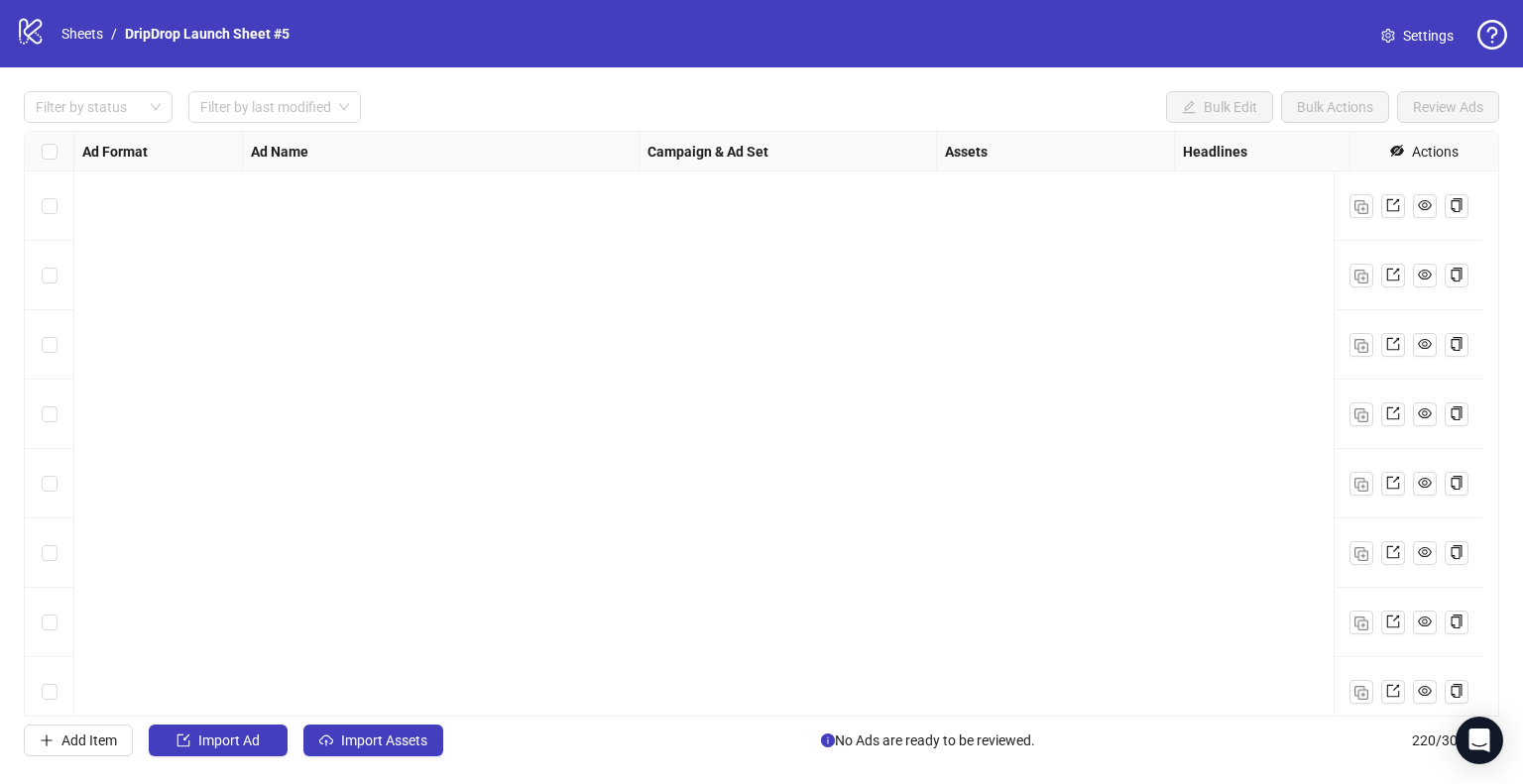 scroll, scrollTop: 14735, scrollLeft: 0, axis: vertical 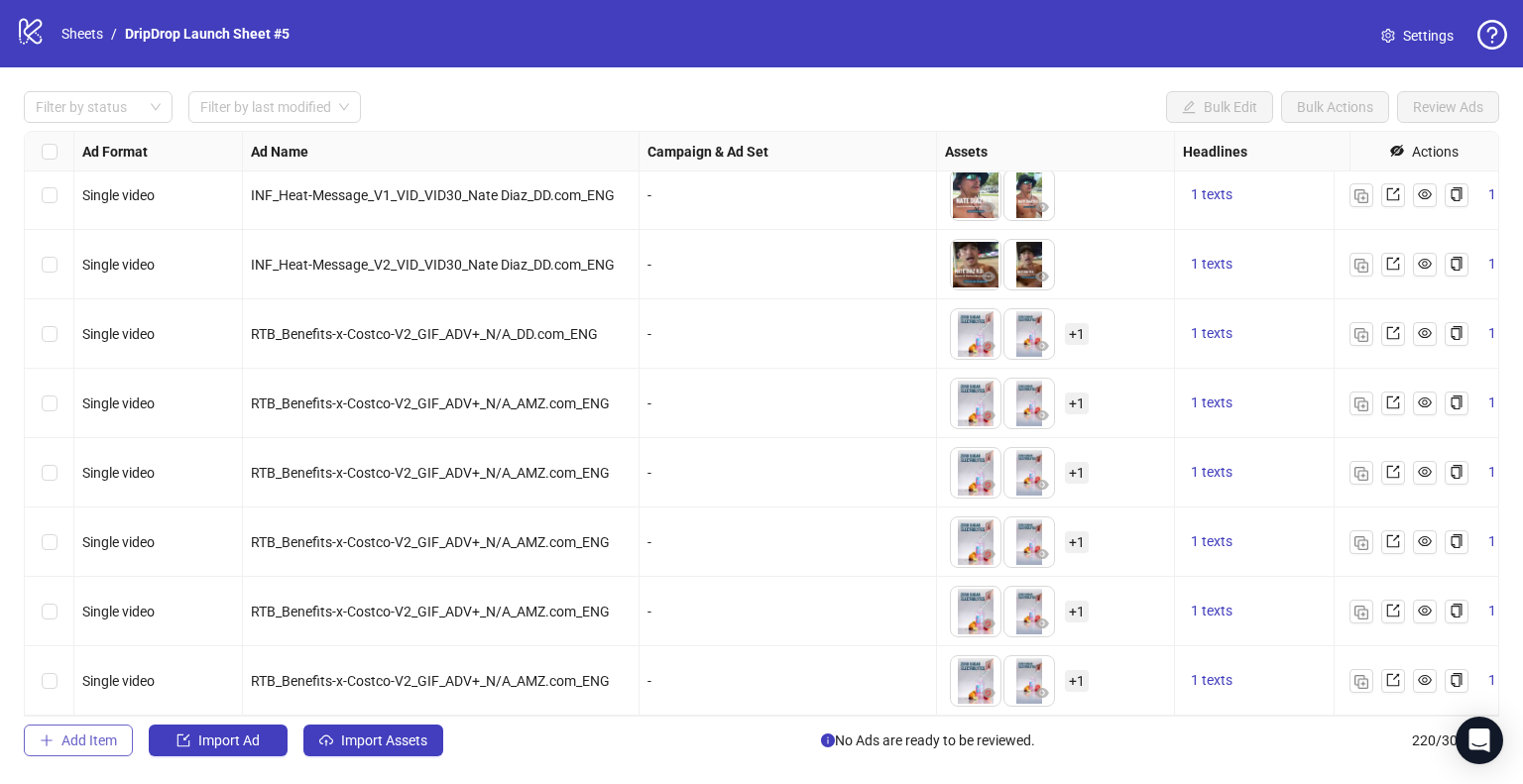 click on "Add Item" at bounding box center (89, 740) 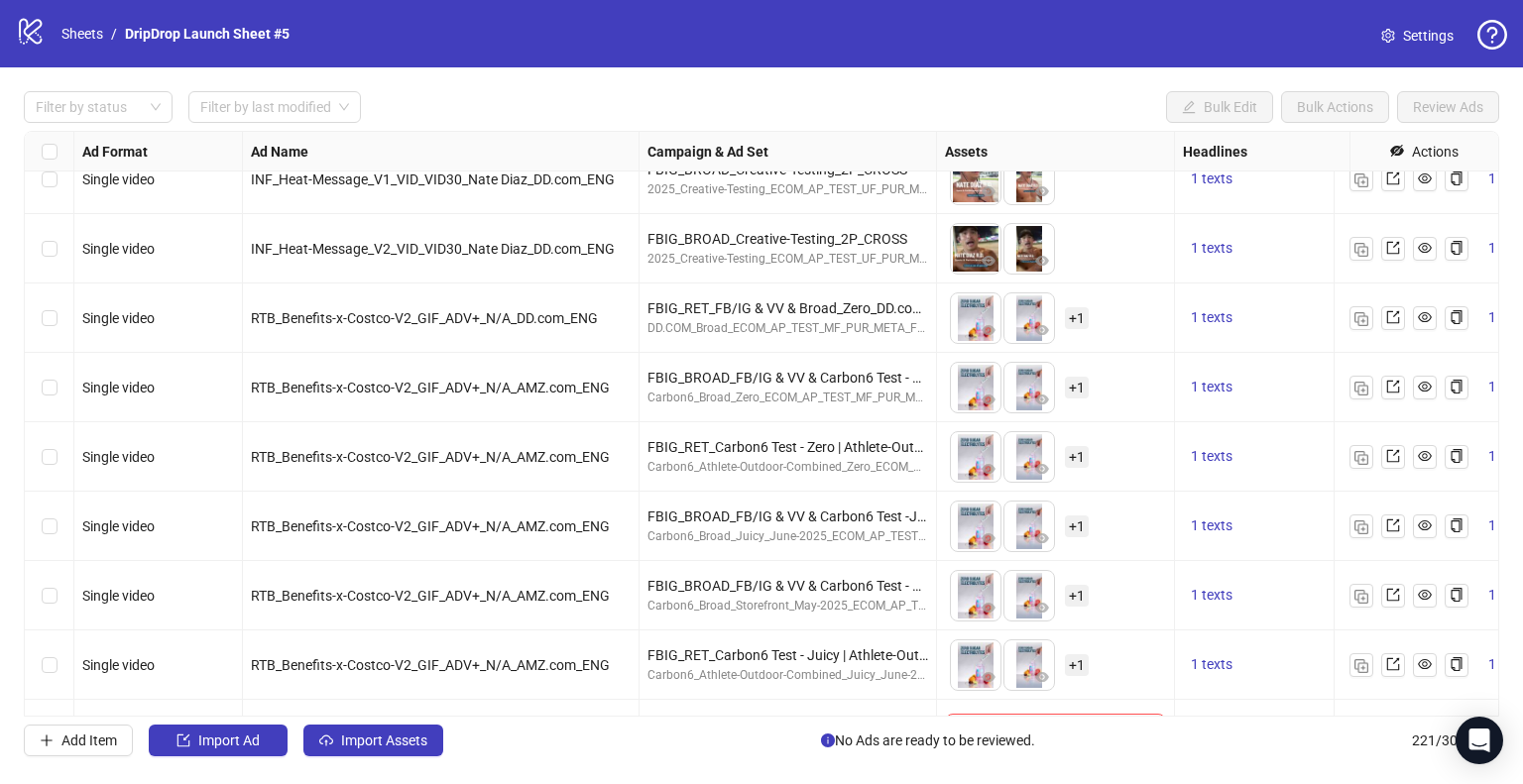 scroll, scrollTop: 14805, scrollLeft: 0, axis: vertical 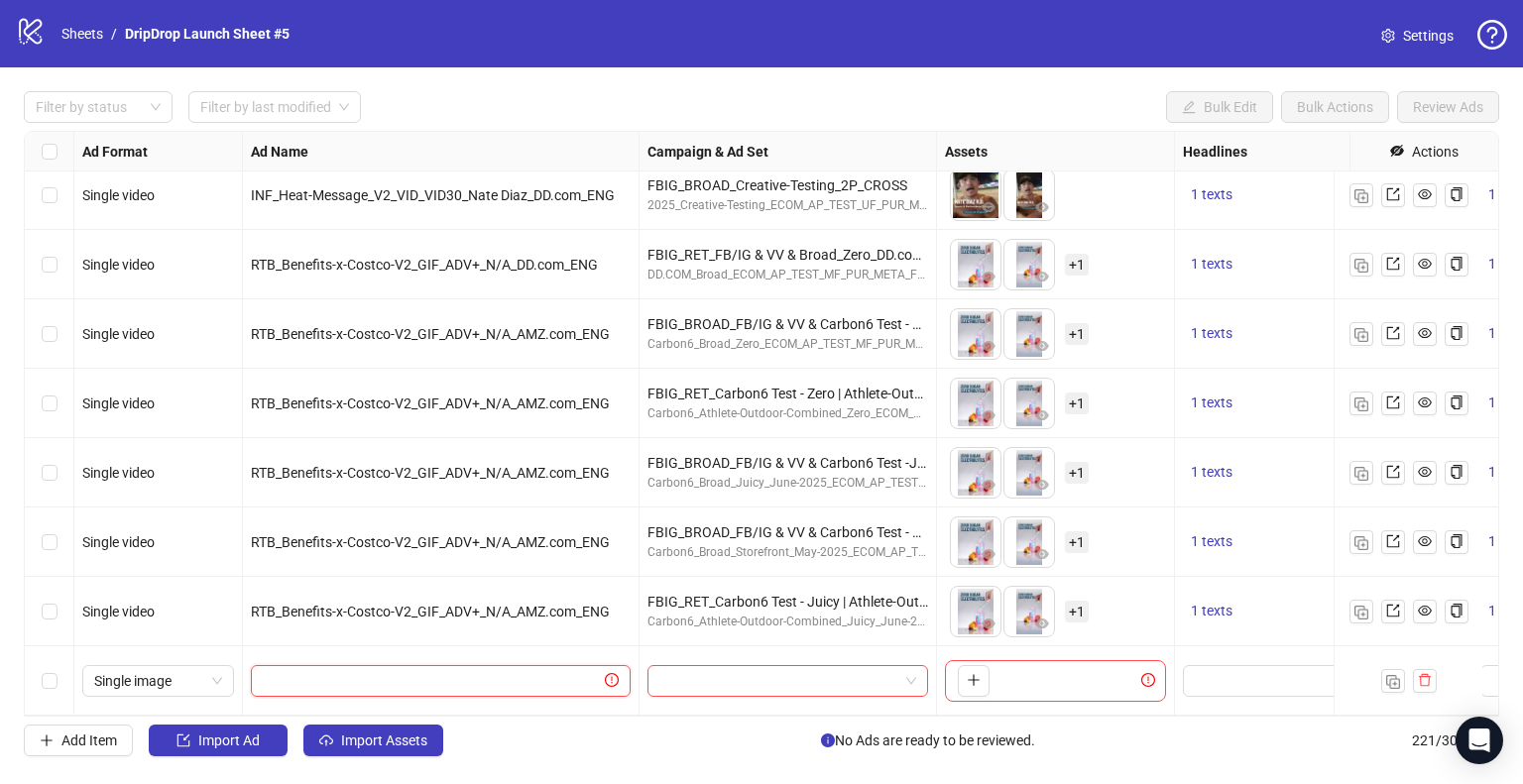 drag, startPoint x: 309, startPoint y: 665, endPoint x: 322, endPoint y: 666, distance: 13.038405 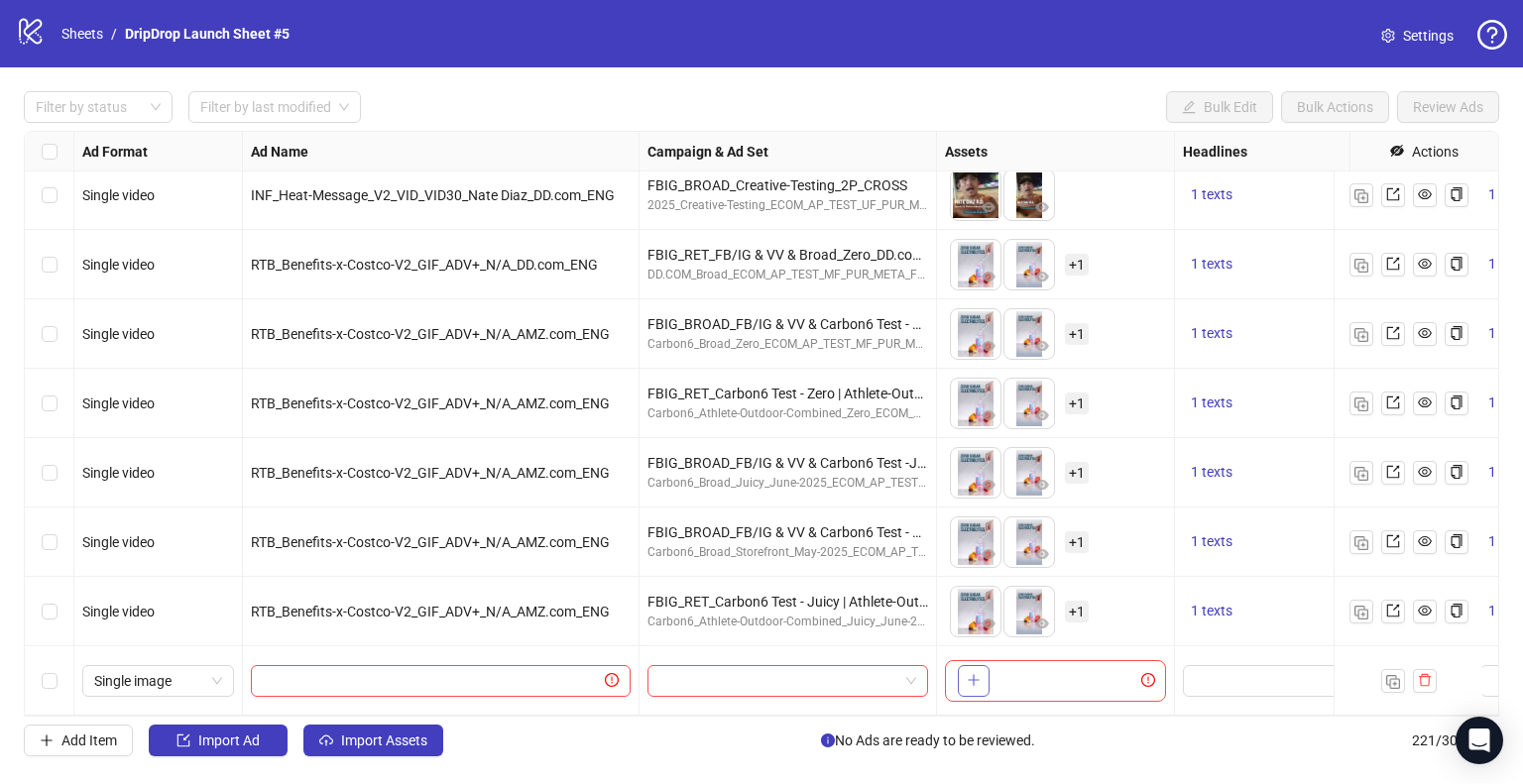 click 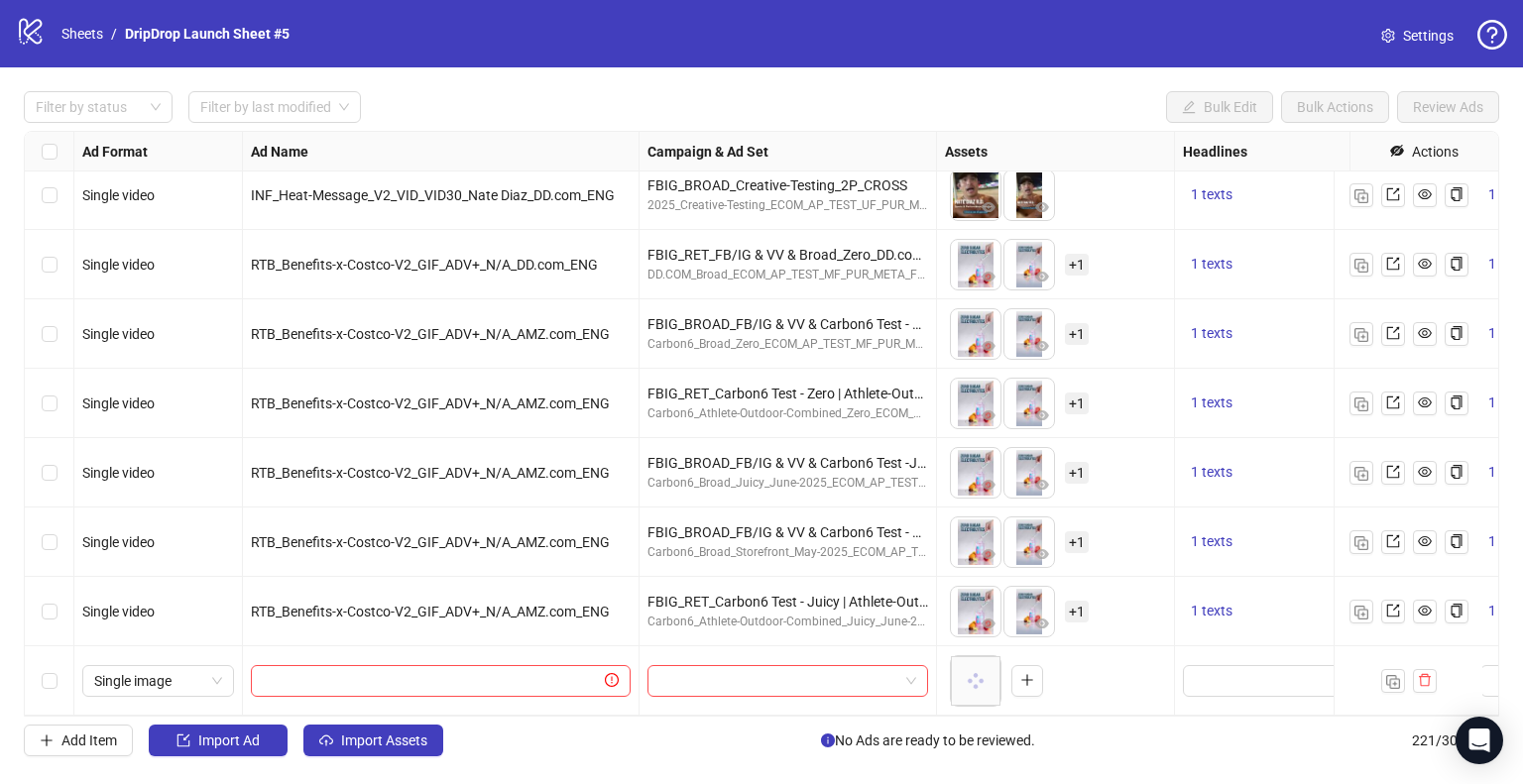 type 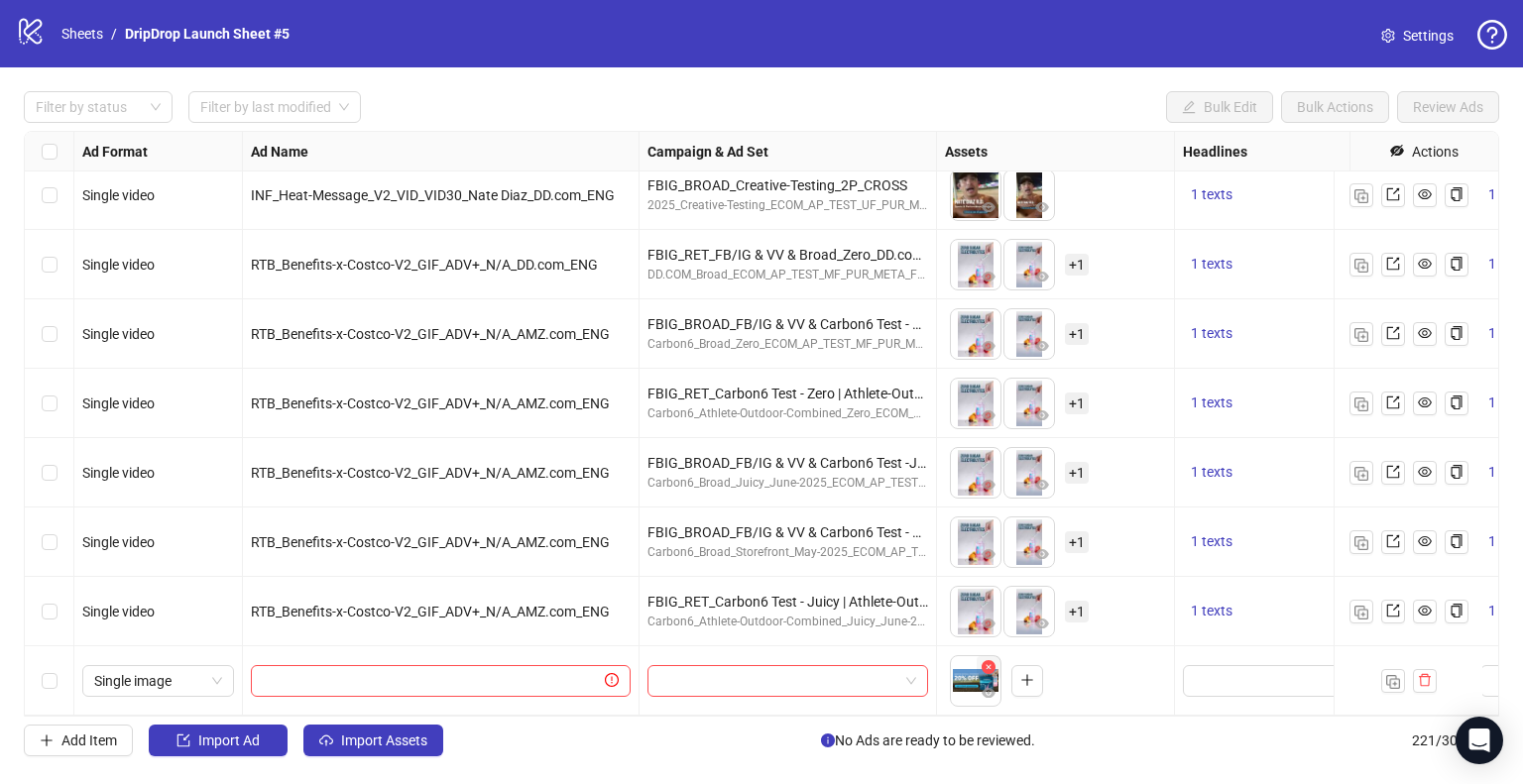 click 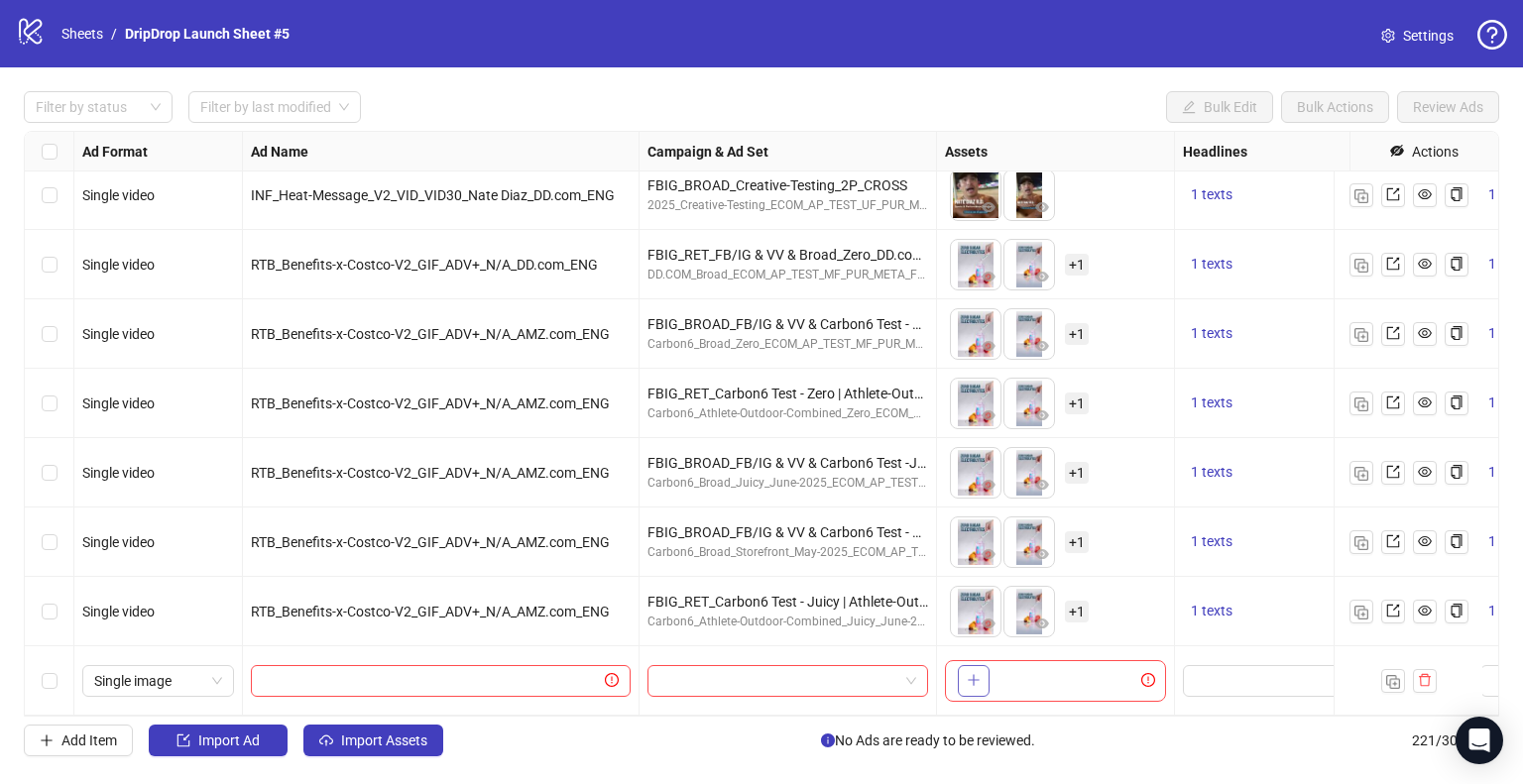 click 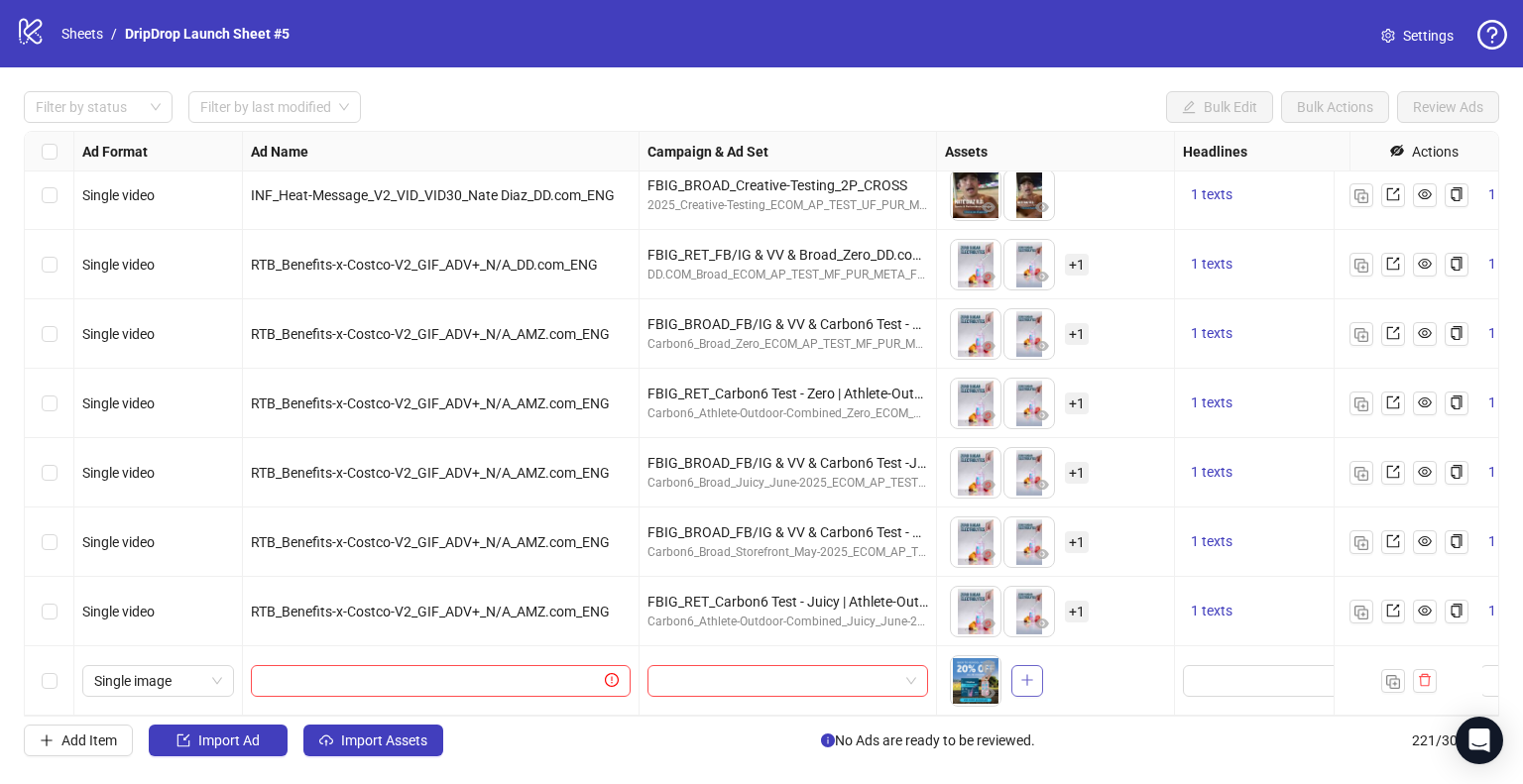 click 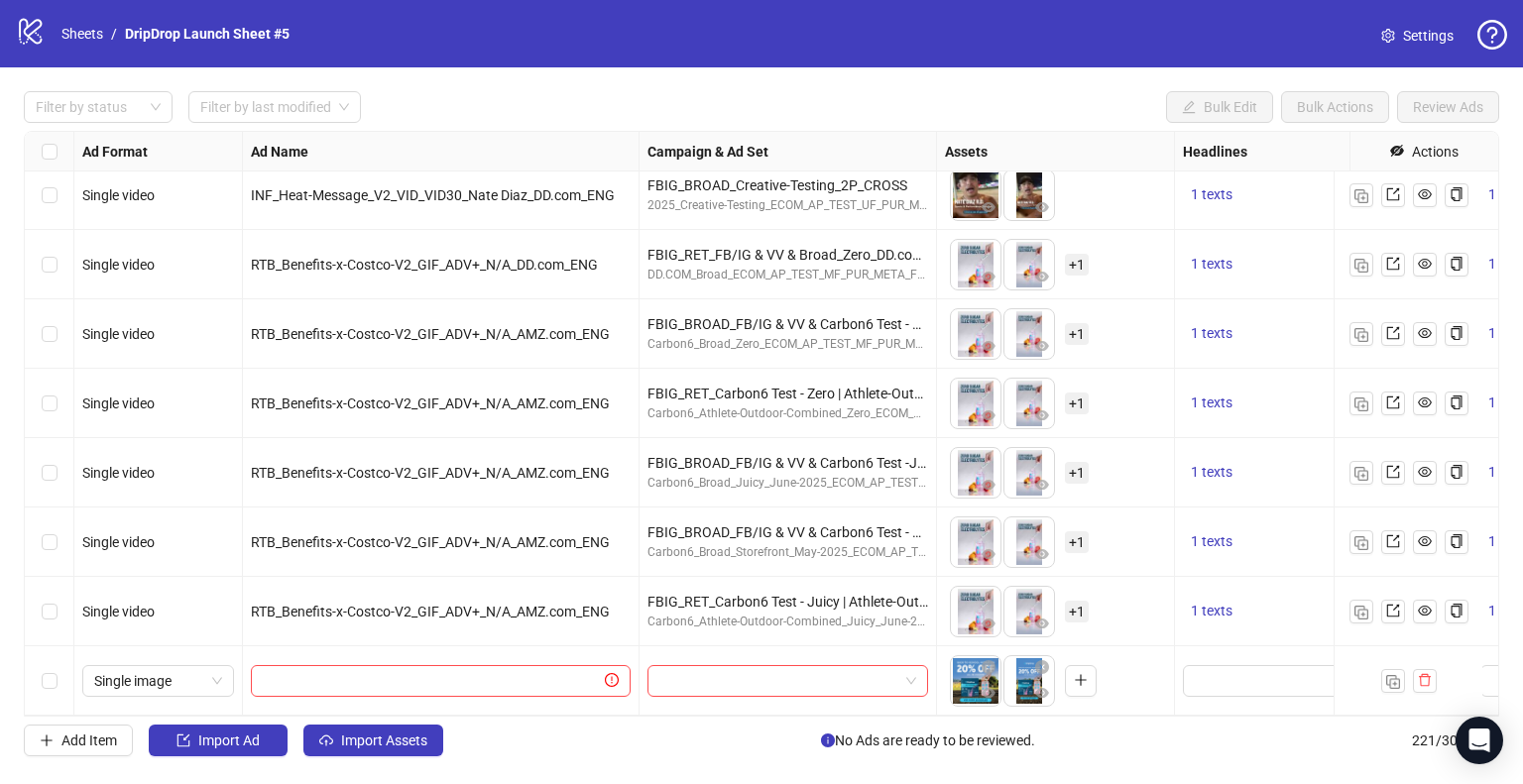 scroll, scrollTop: 14805, scrollLeft: 530, axis: both 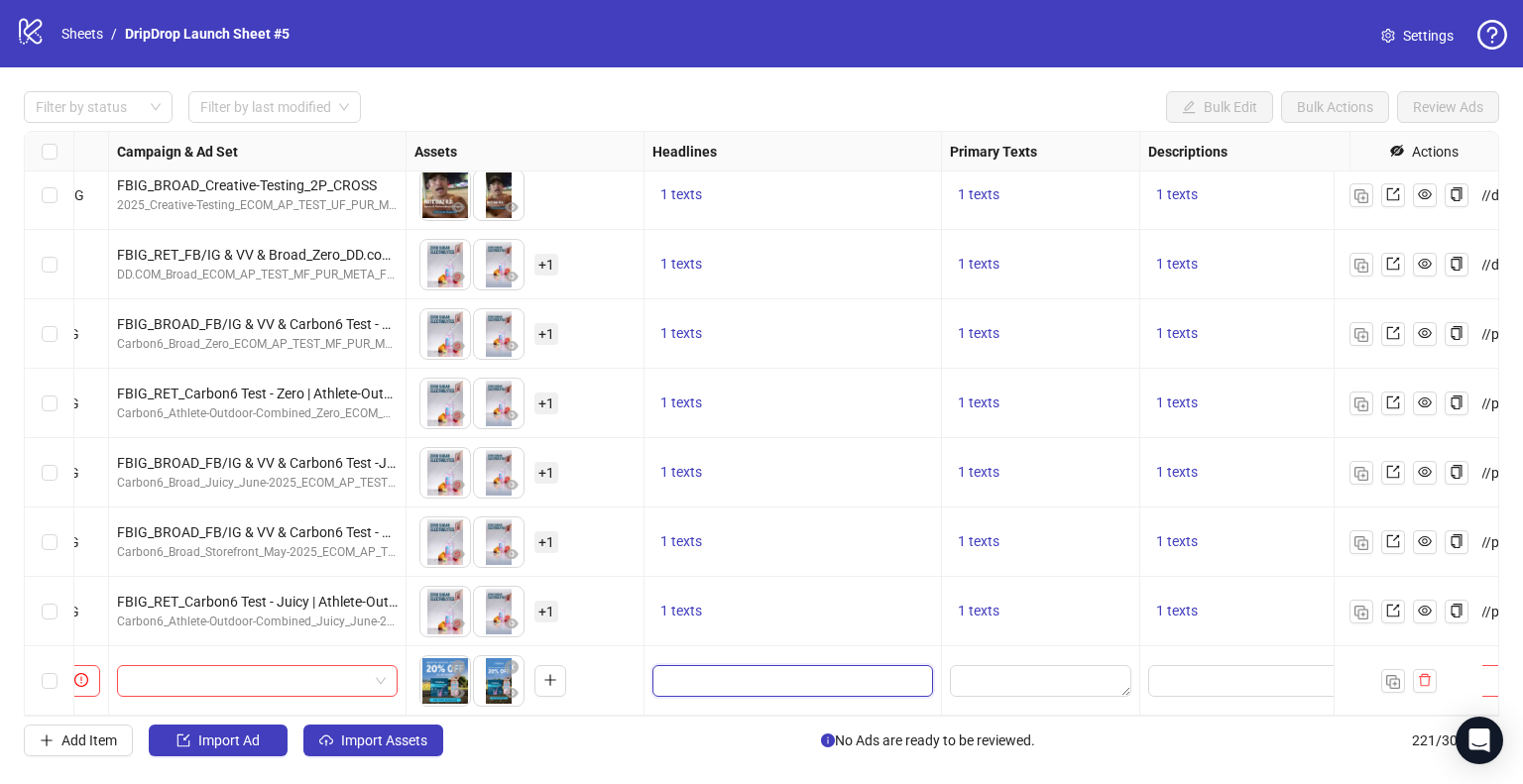 click at bounding box center (790, 681) 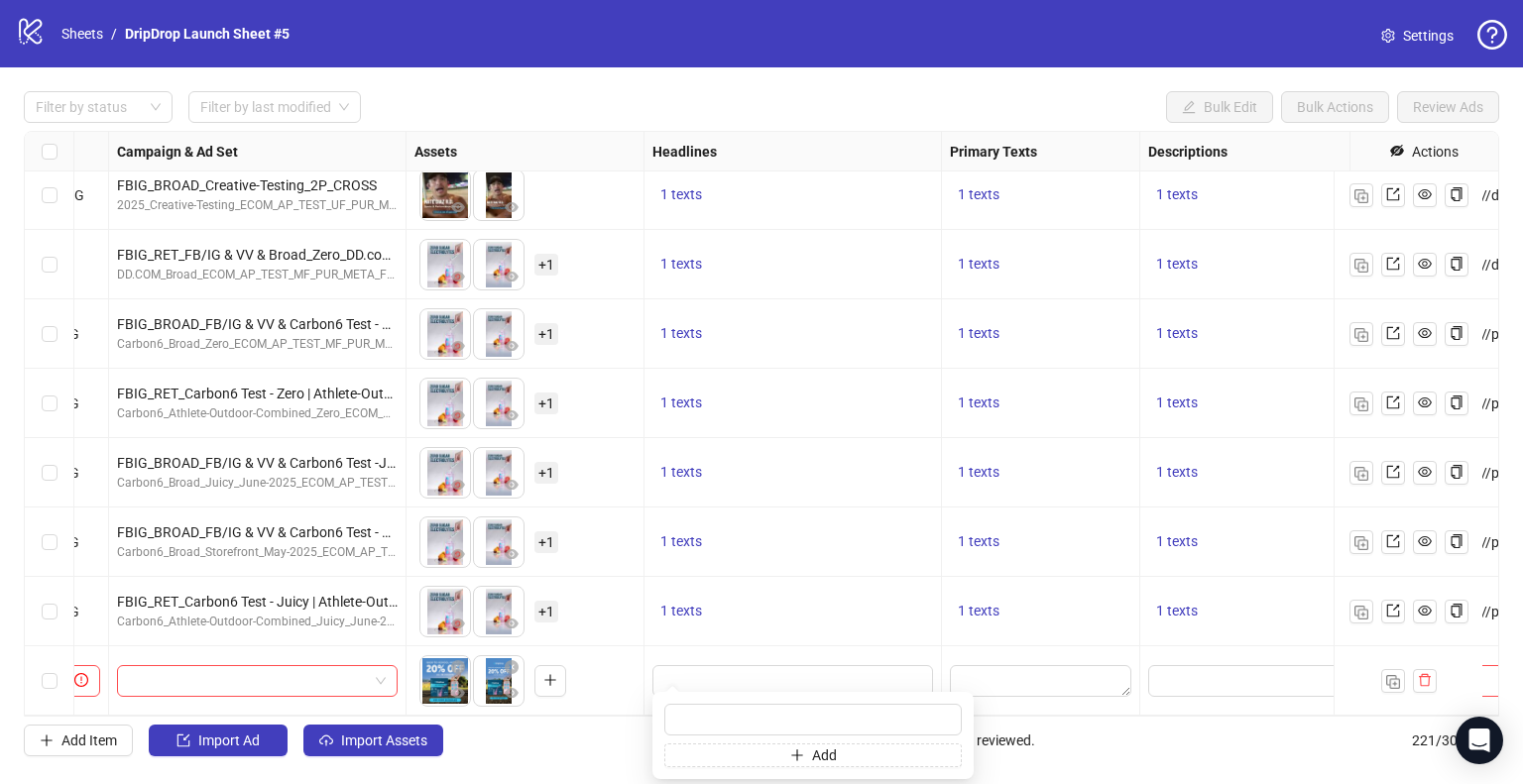 type on "**********" 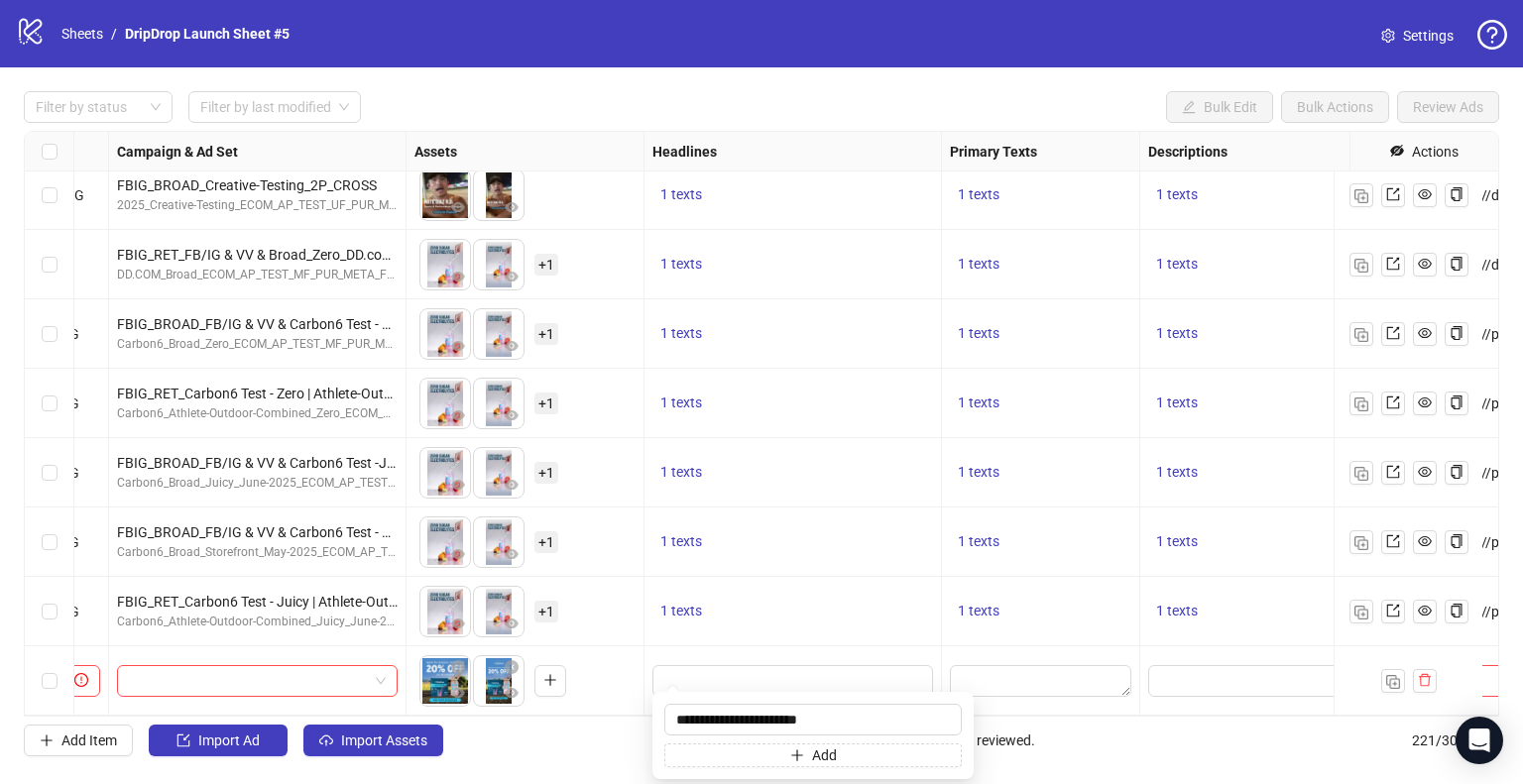 click at bounding box center [793, 681] 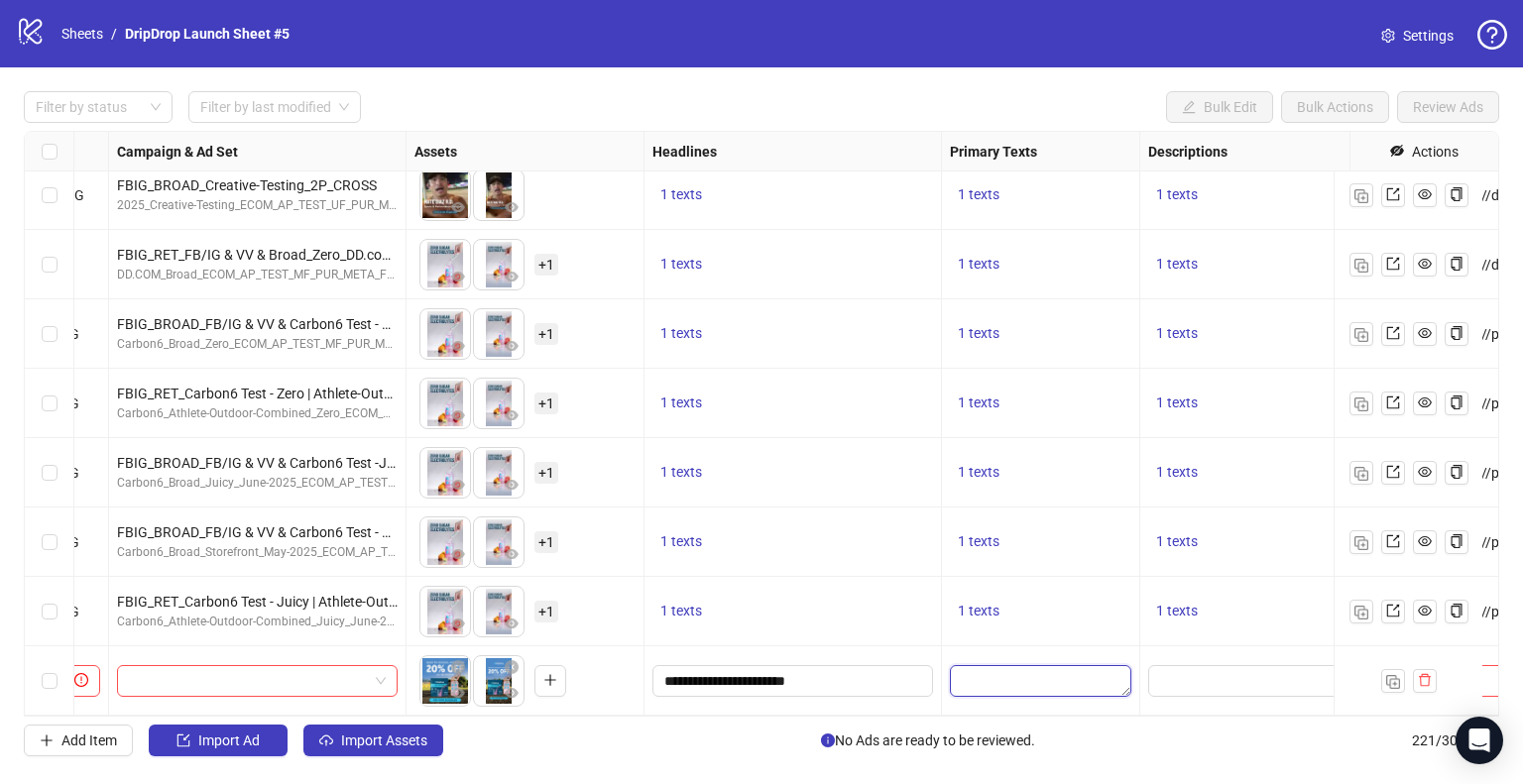click at bounding box center [1040, 681] 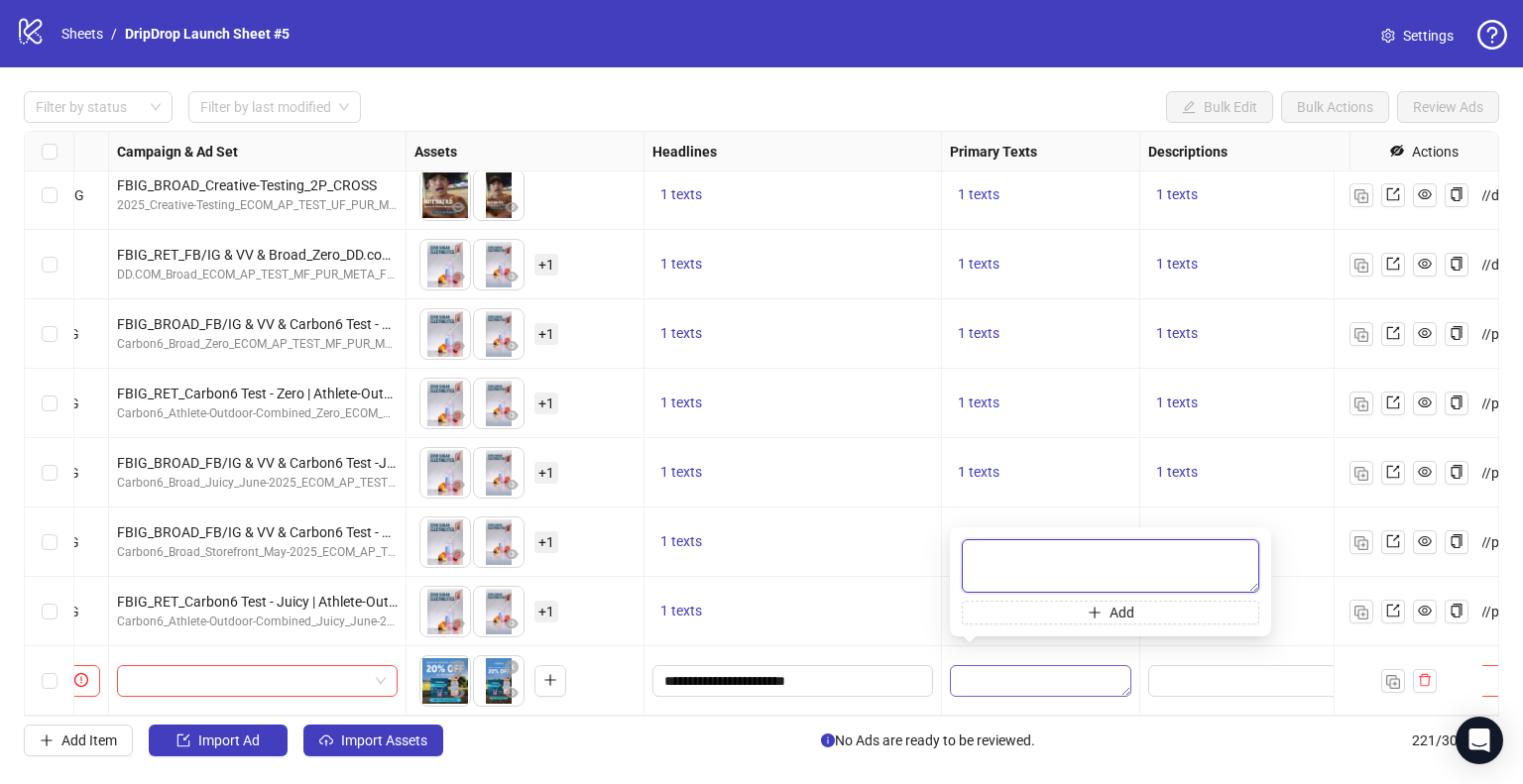 paste on "**********" 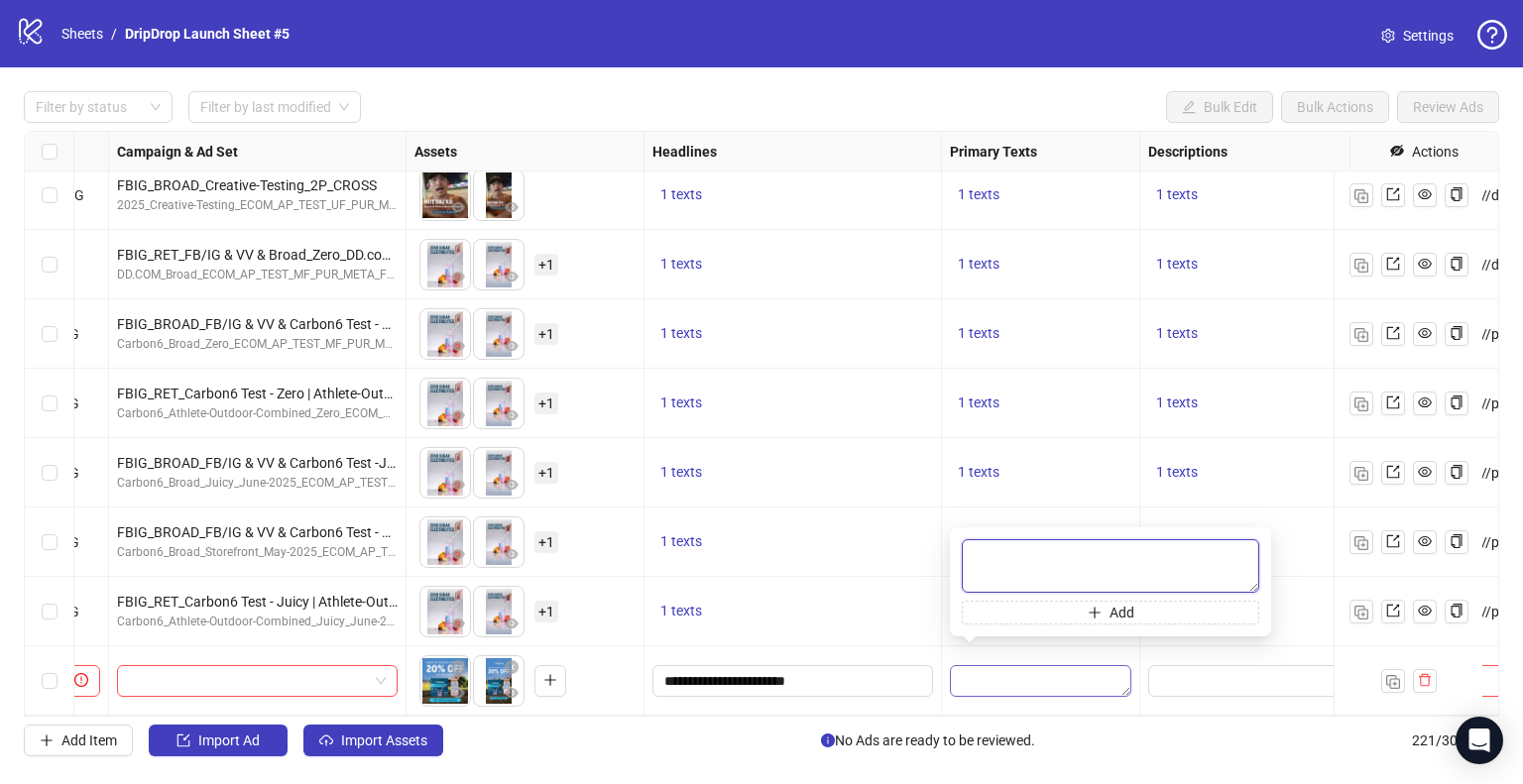 type on "**********" 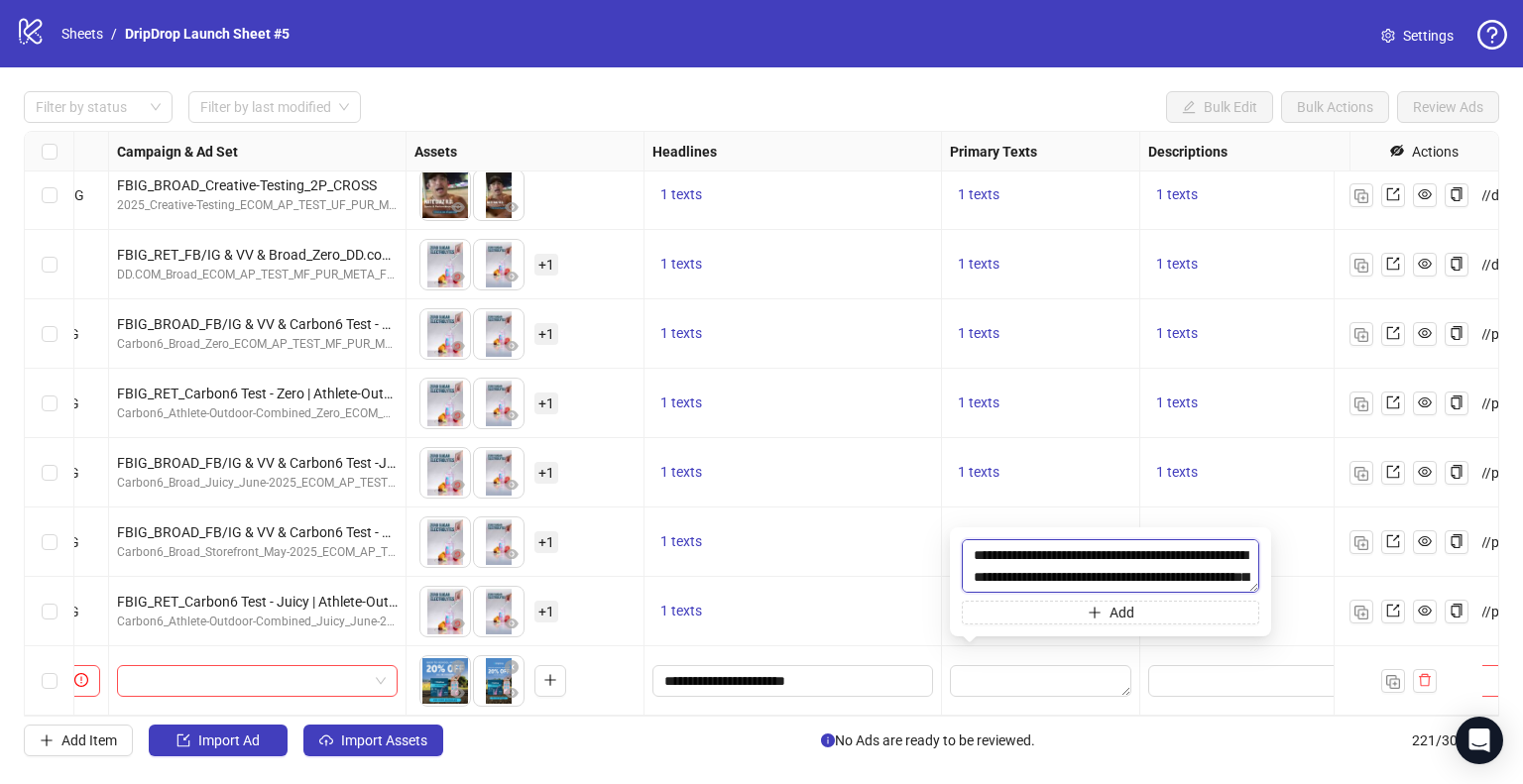 scroll, scrollTop: 168, scrollLeft: 0, axis: vertical 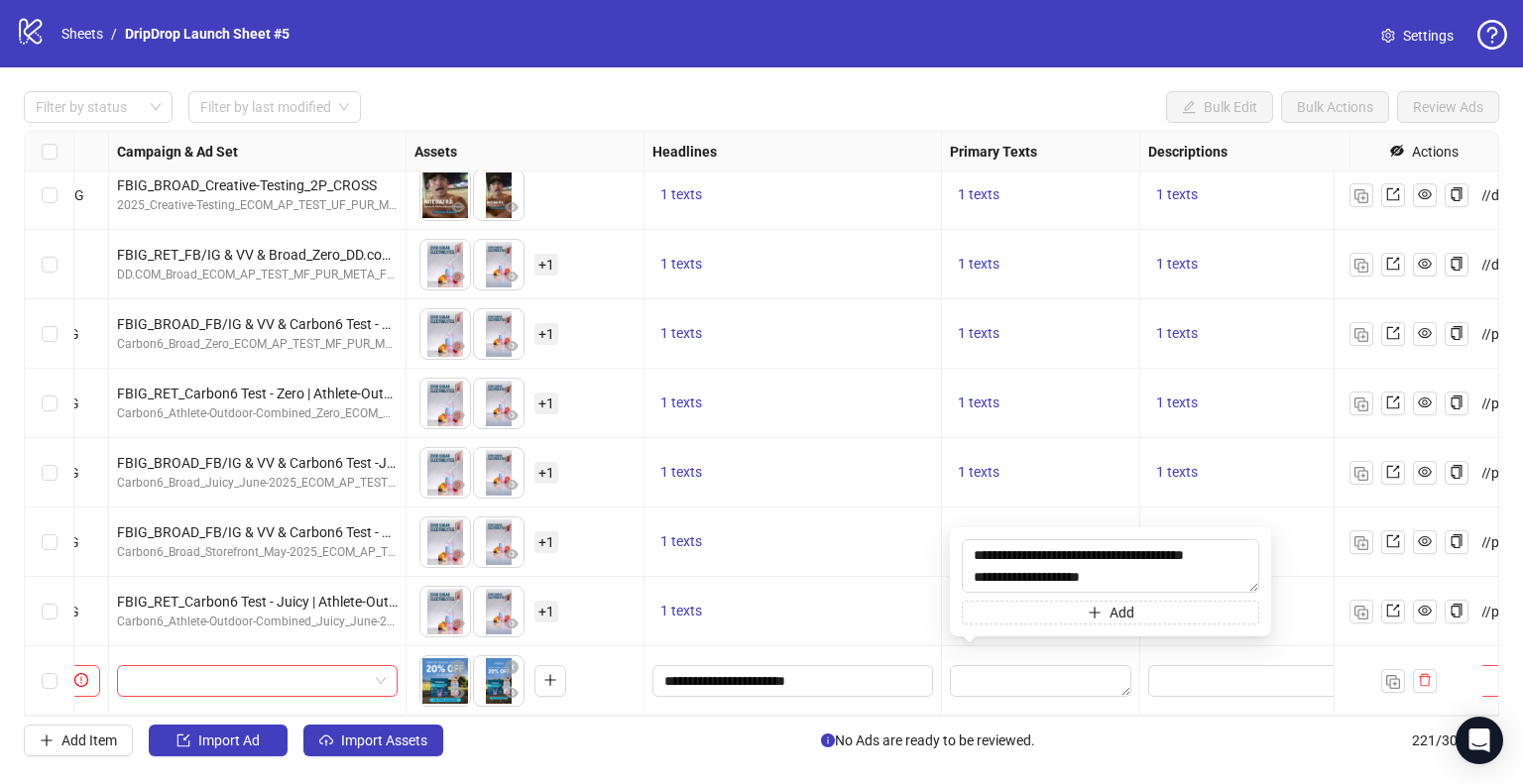 click at bounding box center (1041, 681) 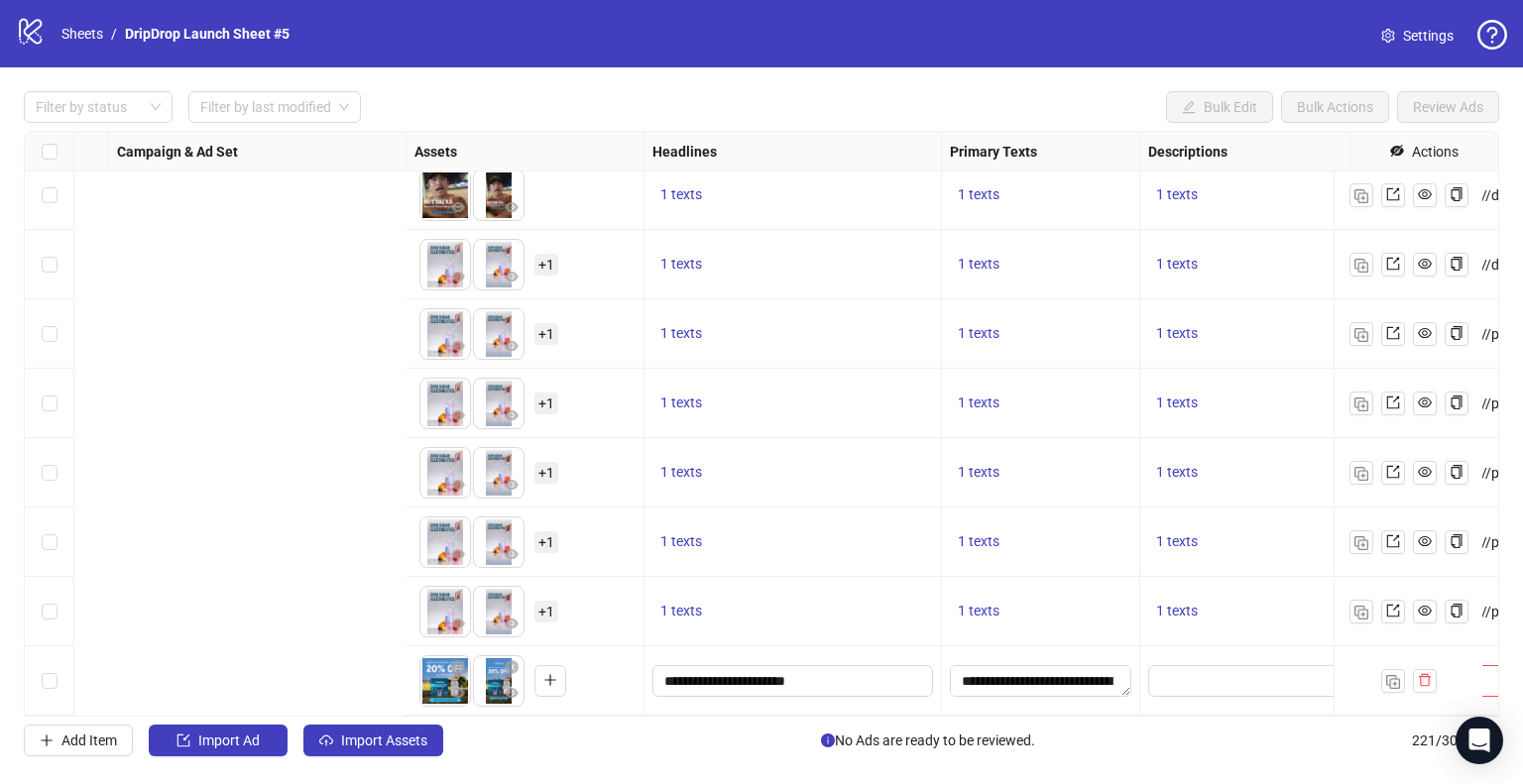 scroll, scrollTop: 14805, scrollLeft: 1178, axis: both 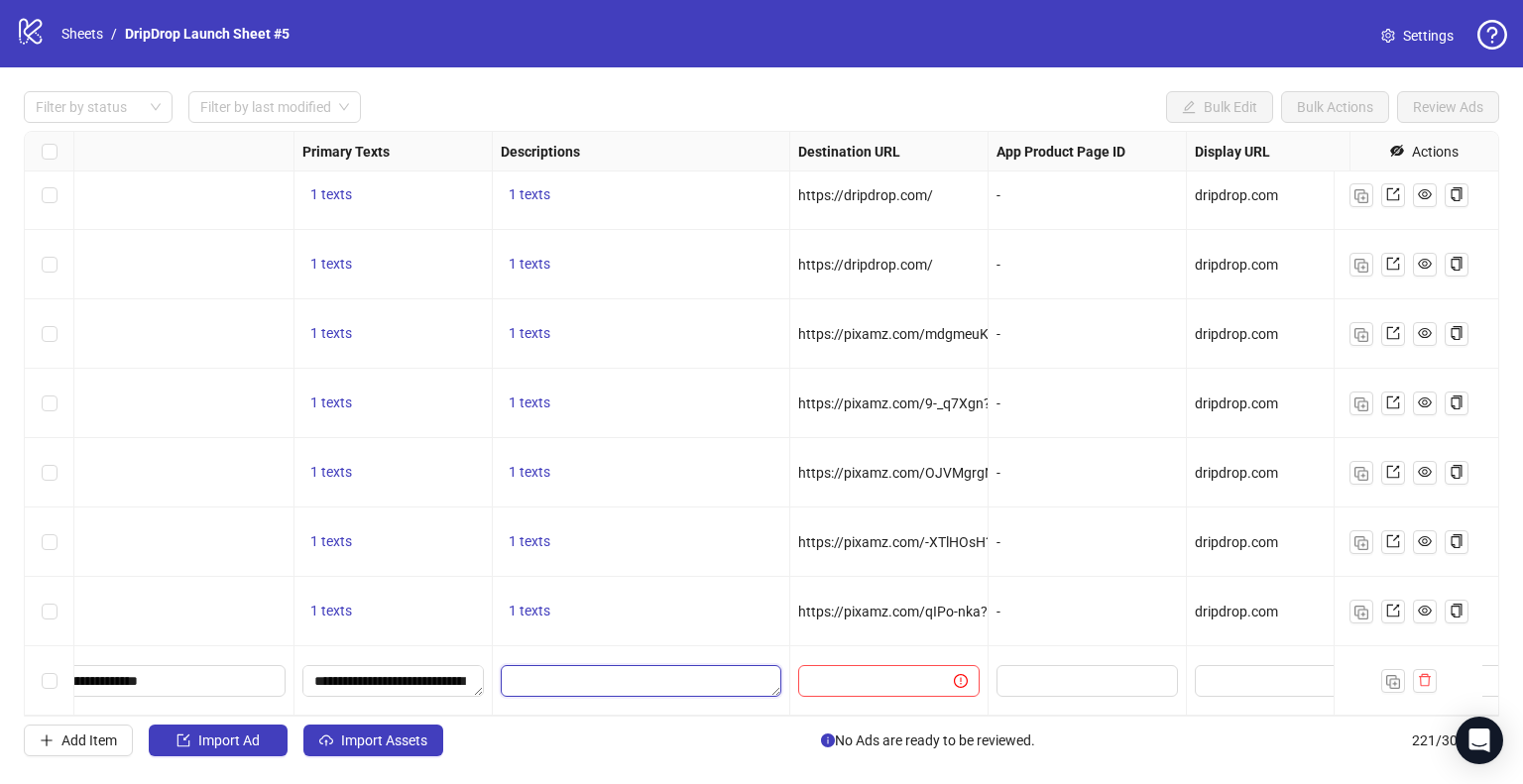 click at bounding box center (641, 681) 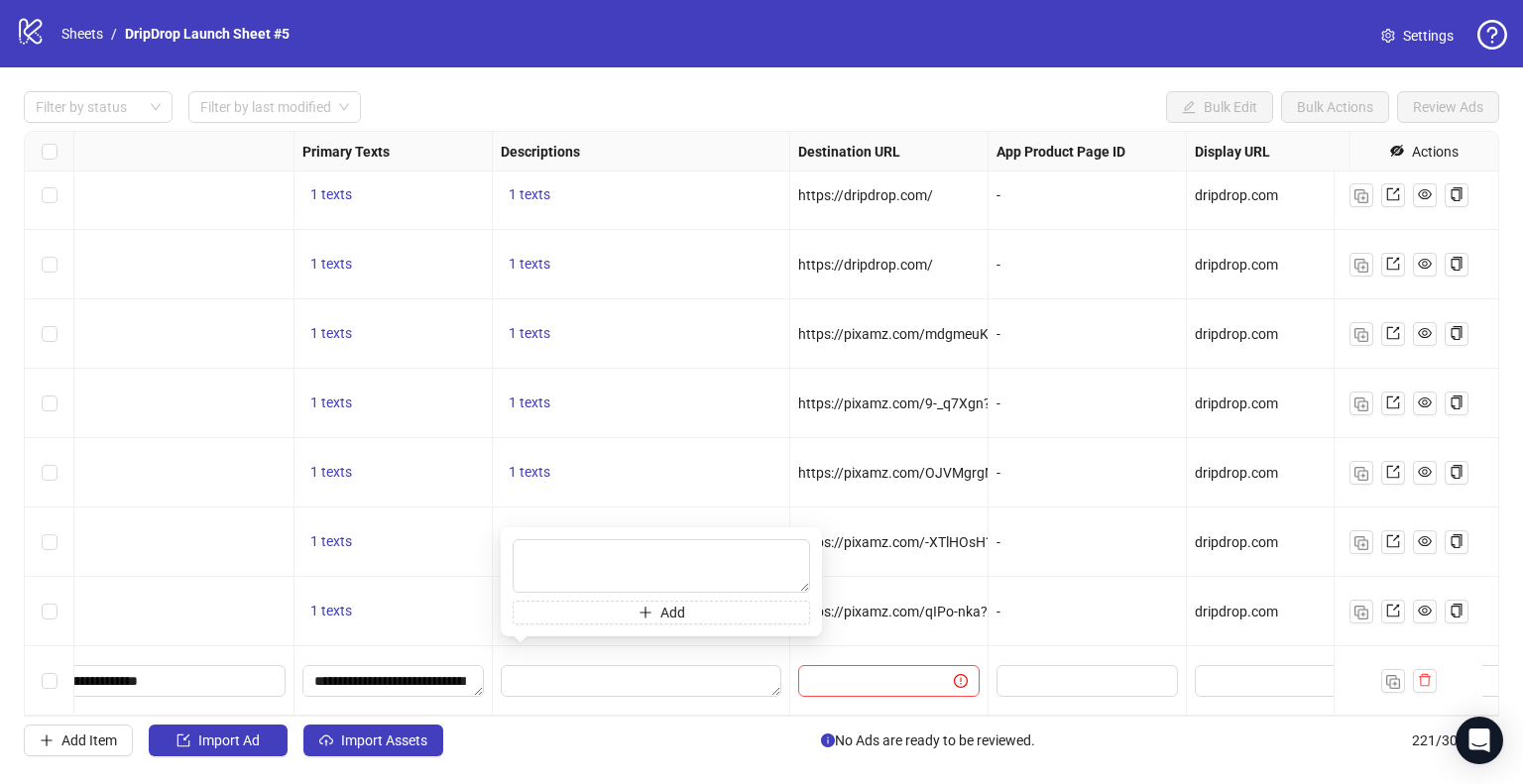 type on "**********" 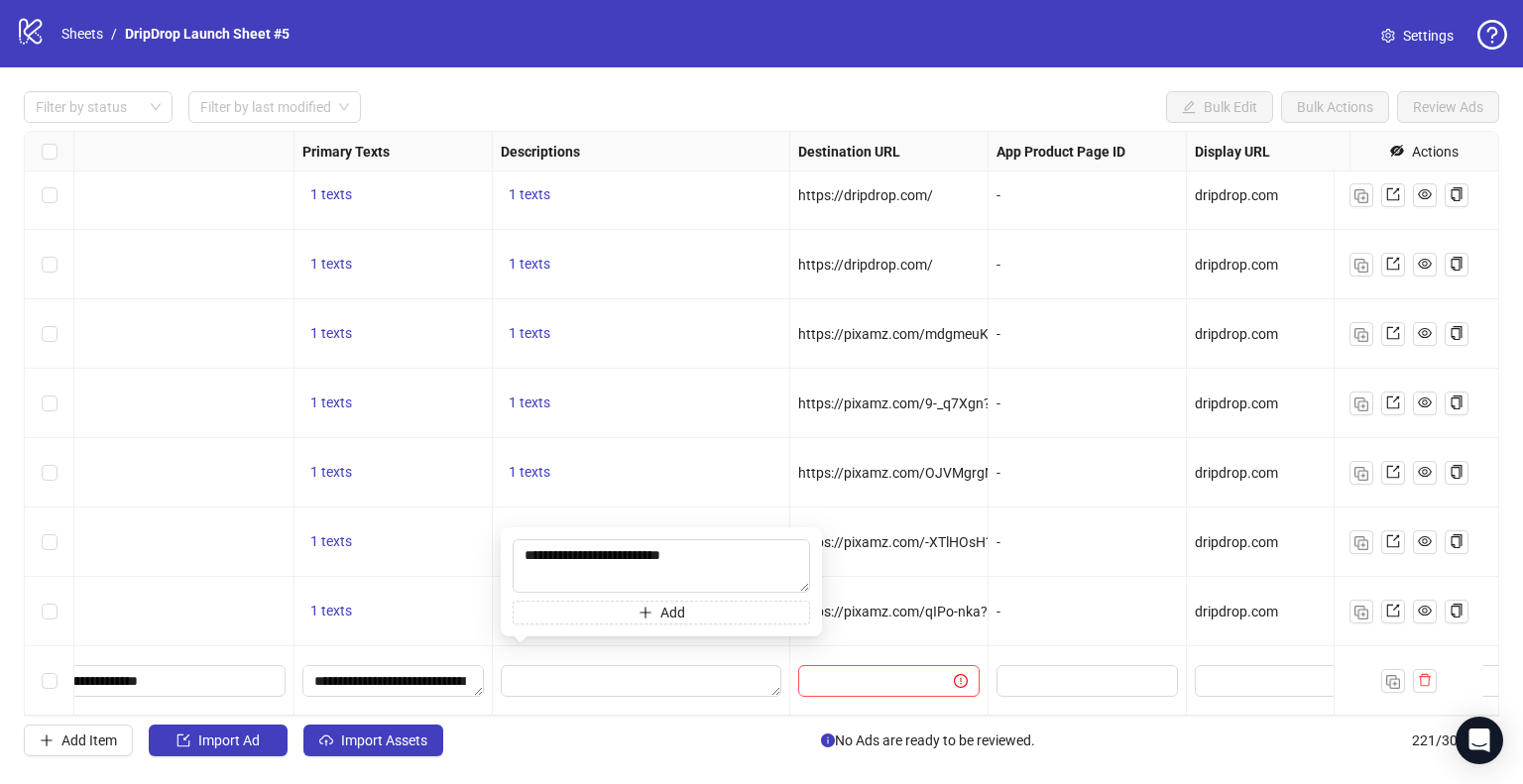 click at bounding box center (642, 681) 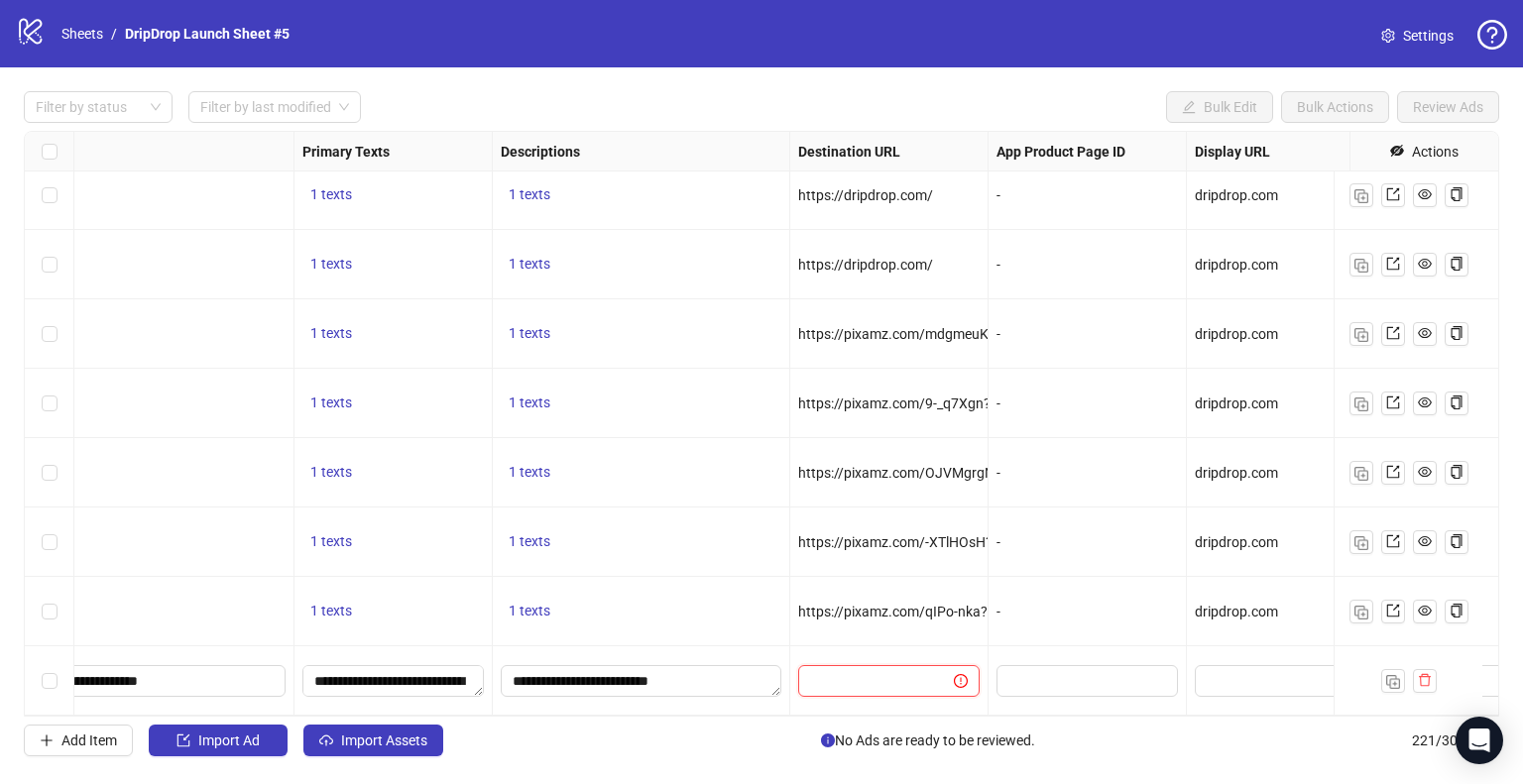click at bounding box center (868, 681) 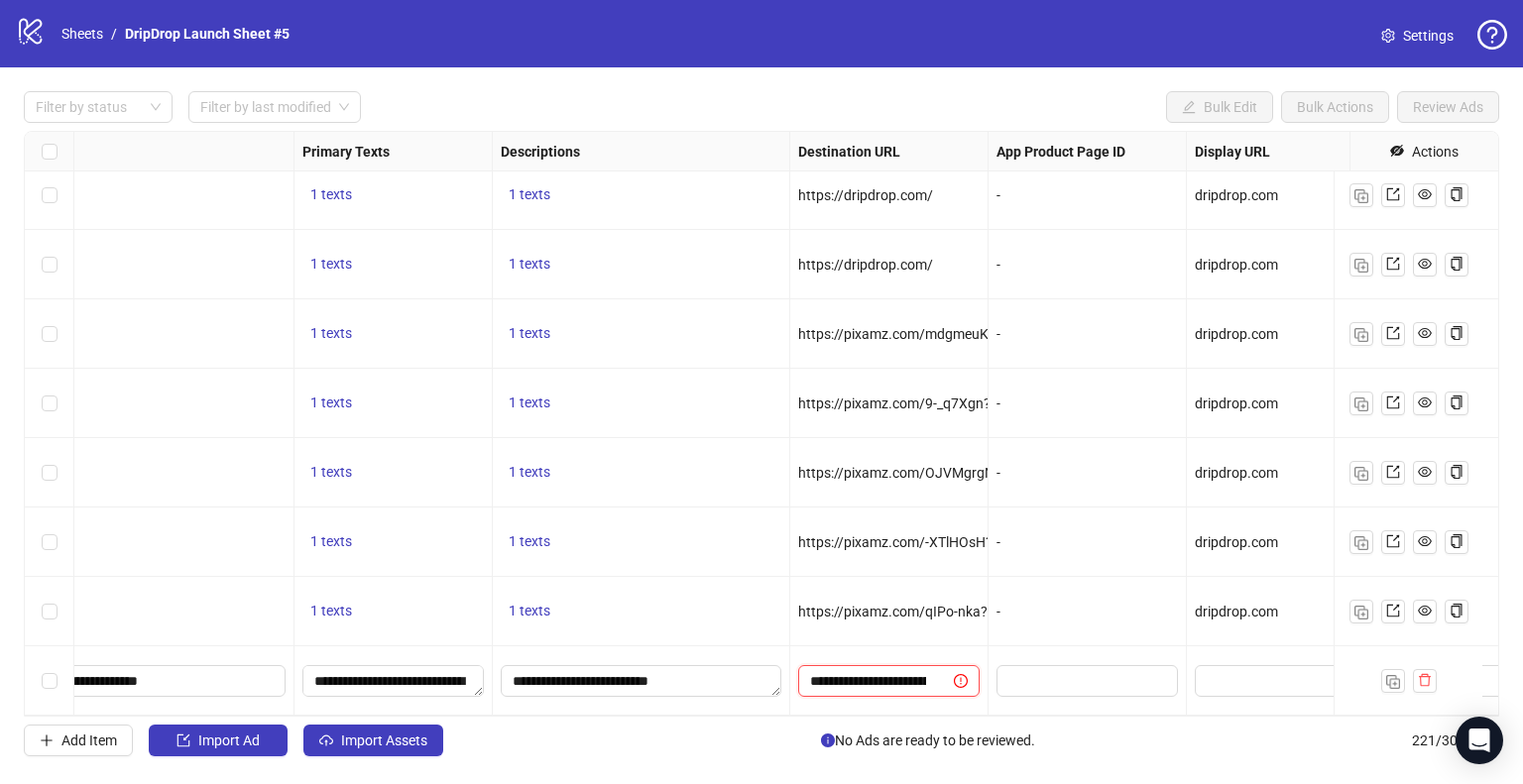 scroll, scrollTop: 0, scrollLeft: 405, axis: horizontal 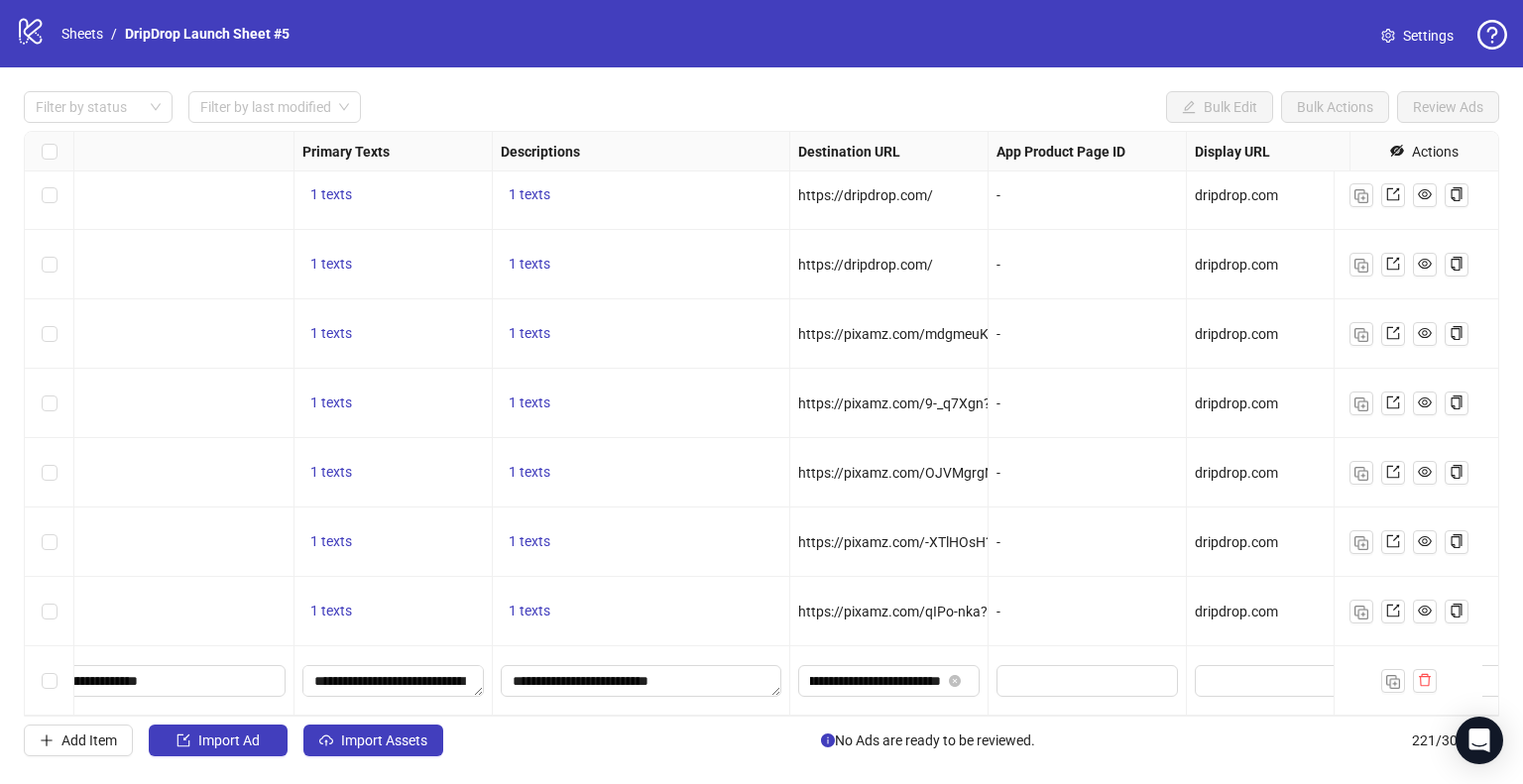 click on "**********" at bounding box center [889, 681] 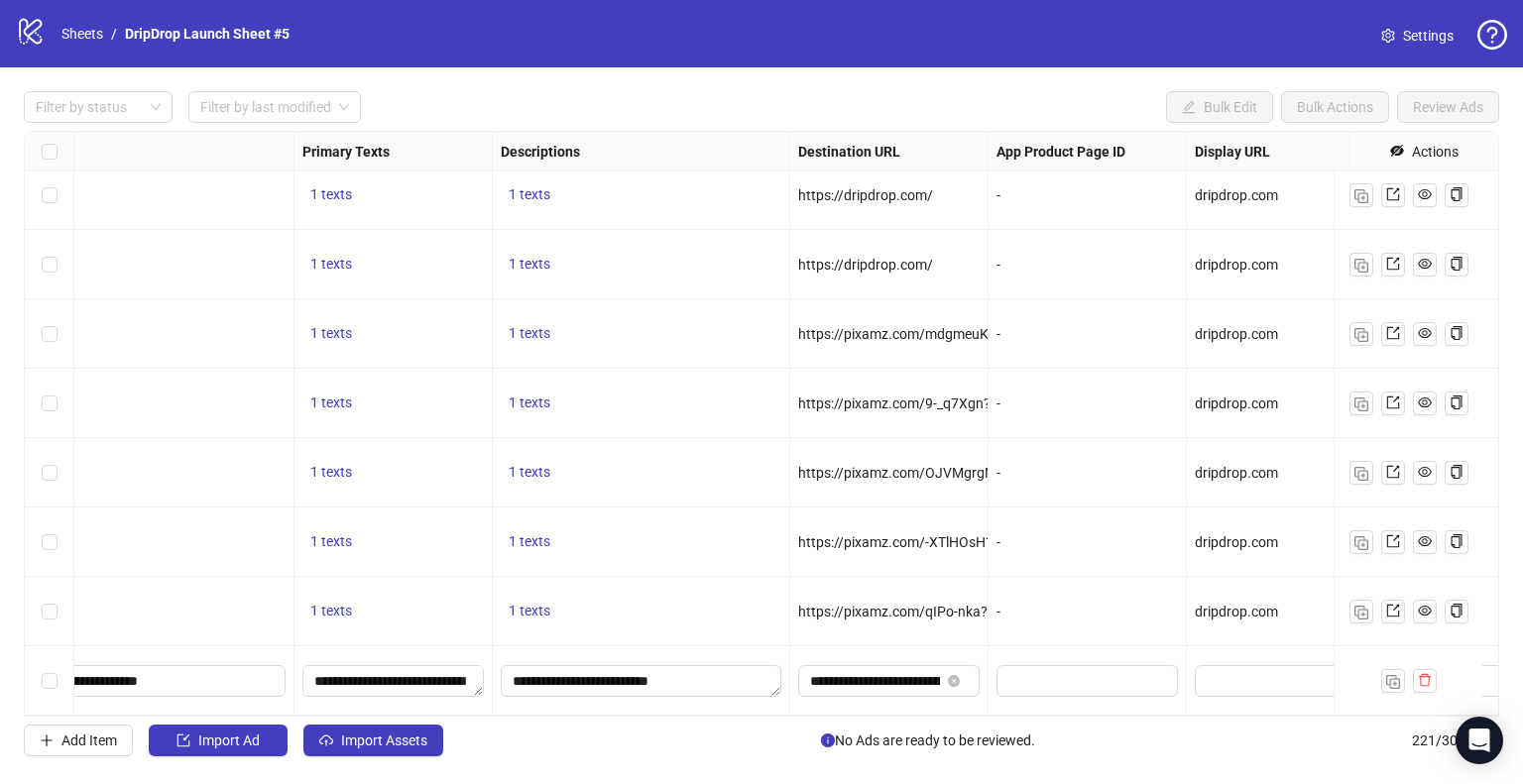 scroll, scrollTop: 14805, scrollLeft: 1636, axis: both 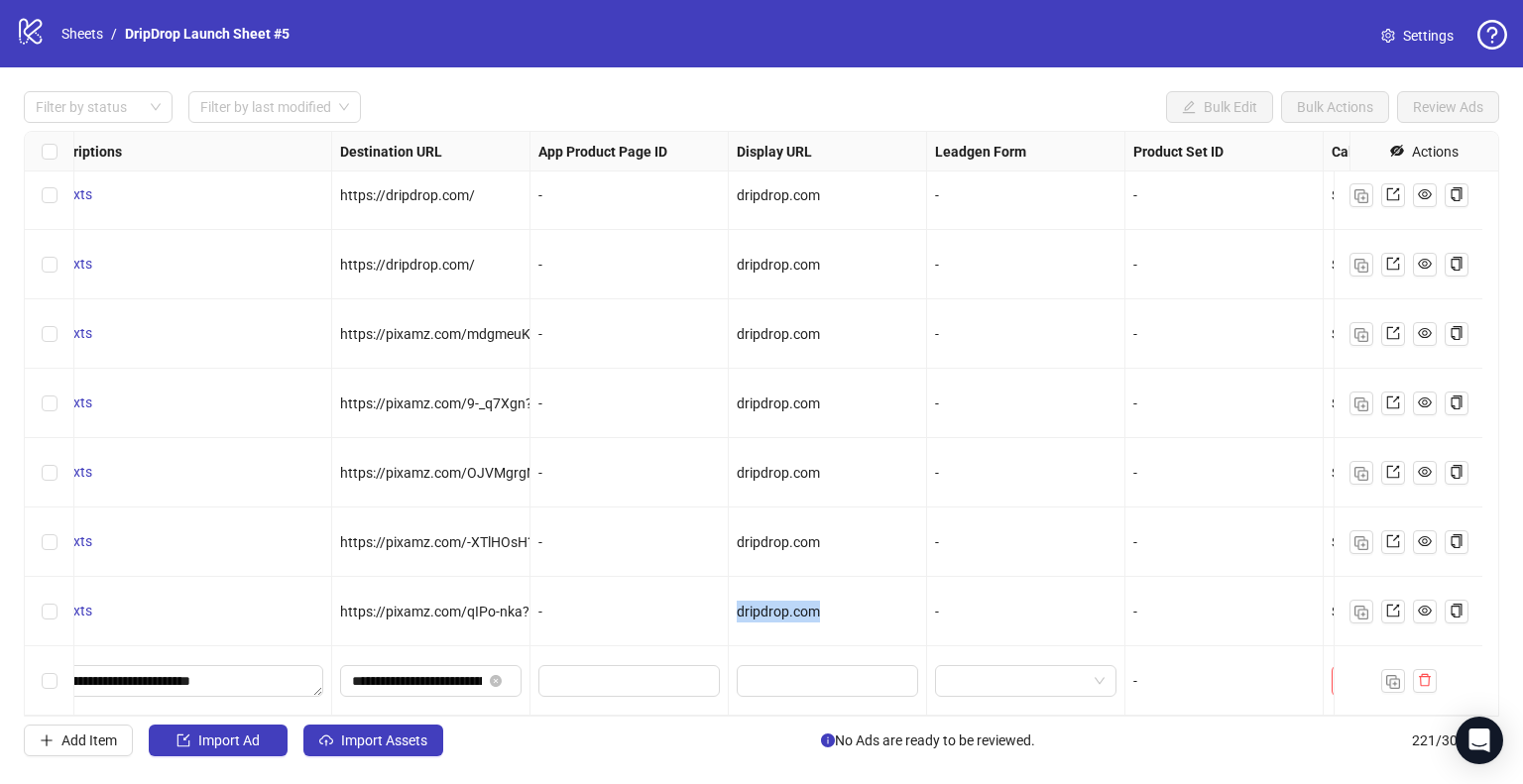 drag, startPoint x: 841, startPoint y: 590, endPoint x: 718, endPoint y: 597, distance: 123.199026 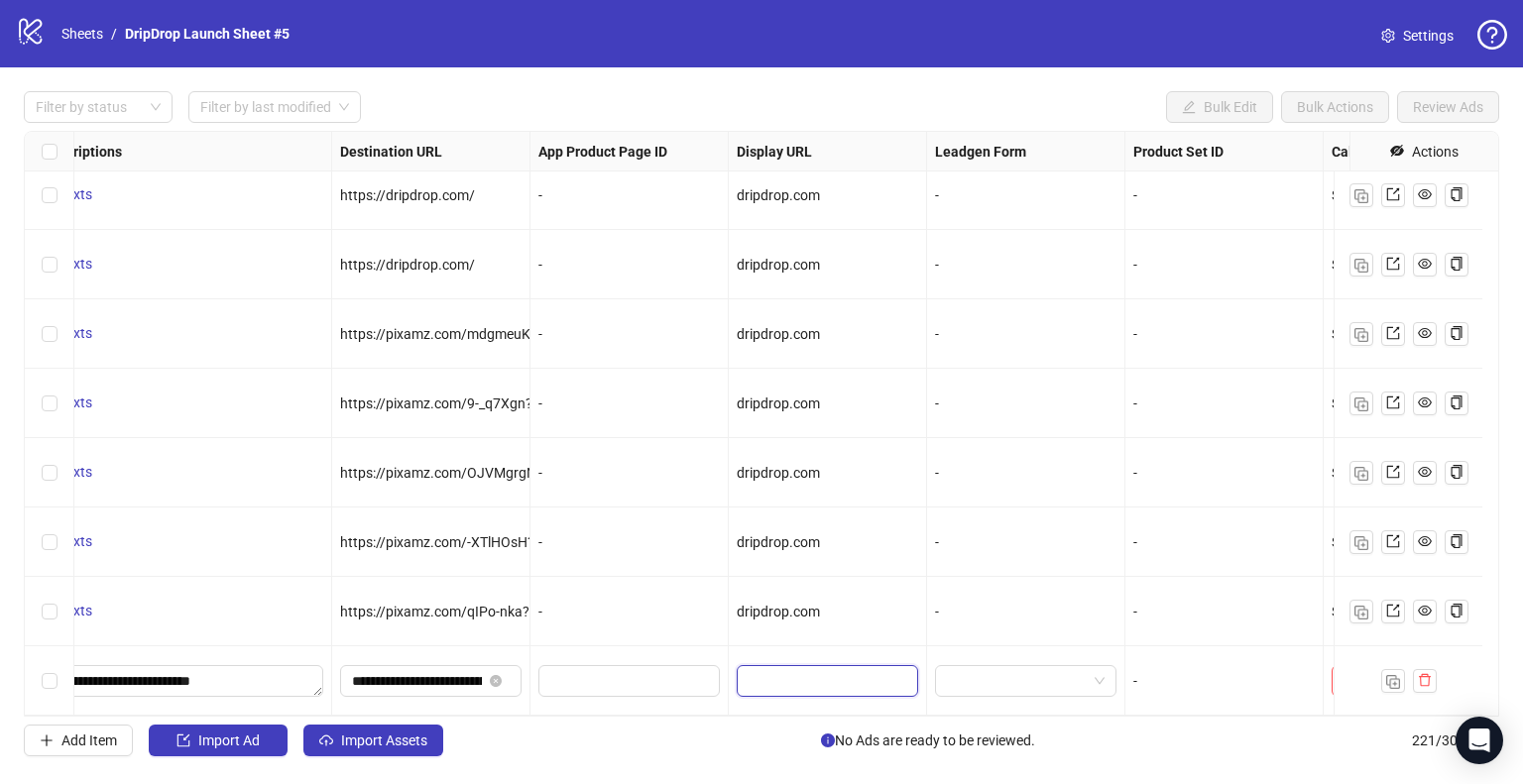 click at bounding box center (825, 681) 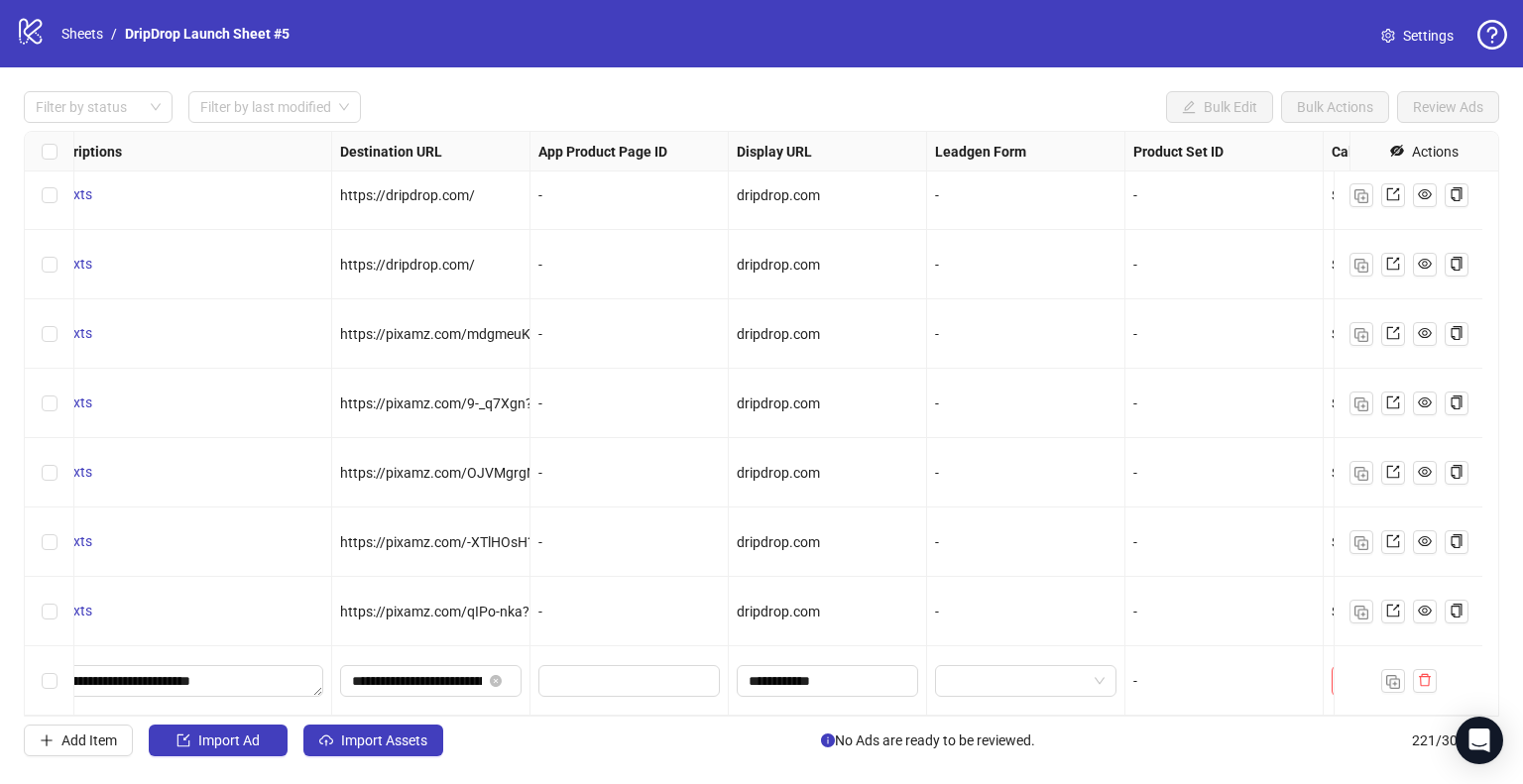 click on "**********" at bounding box center (828, 681) 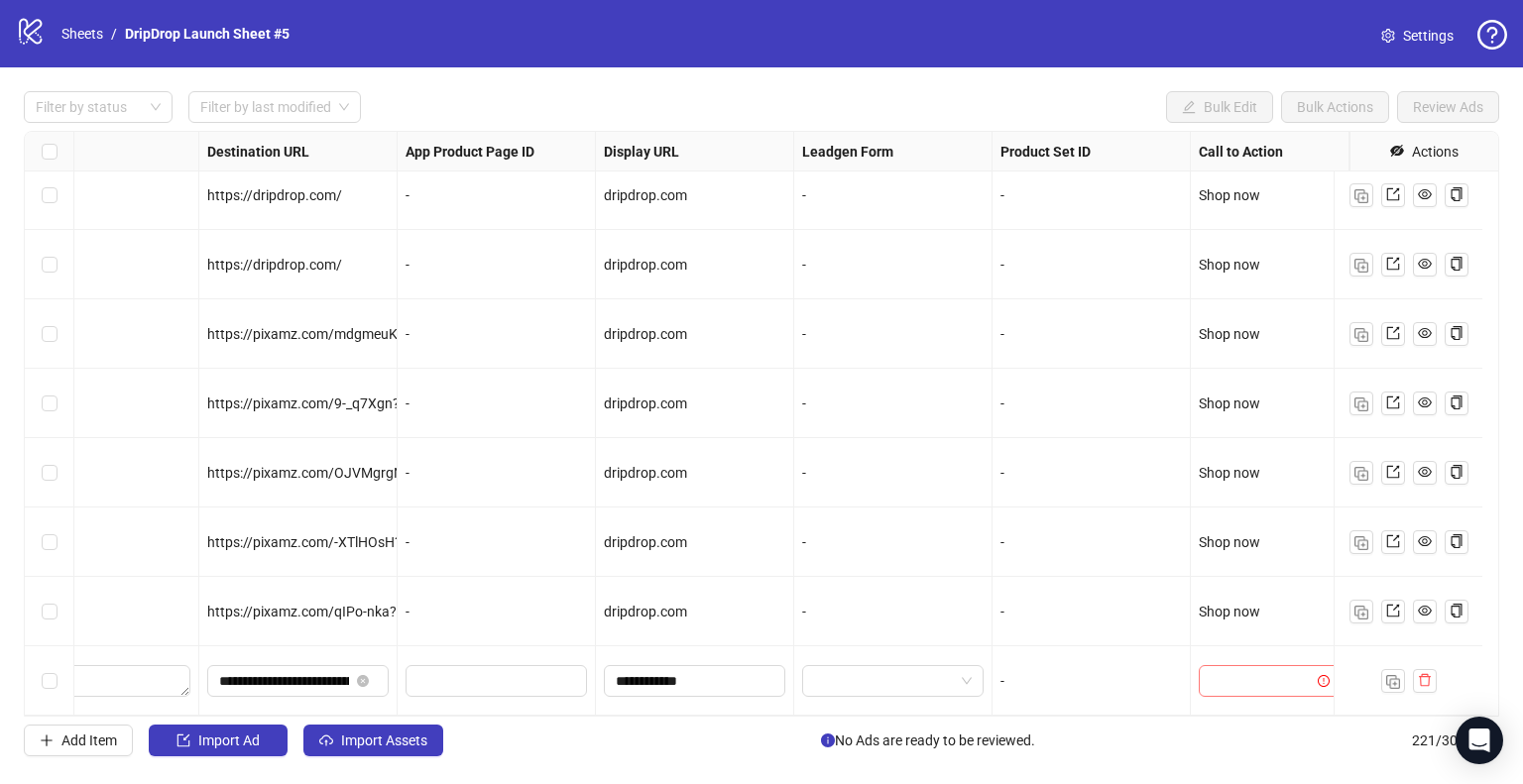 click at bounding box center (1260, 681) 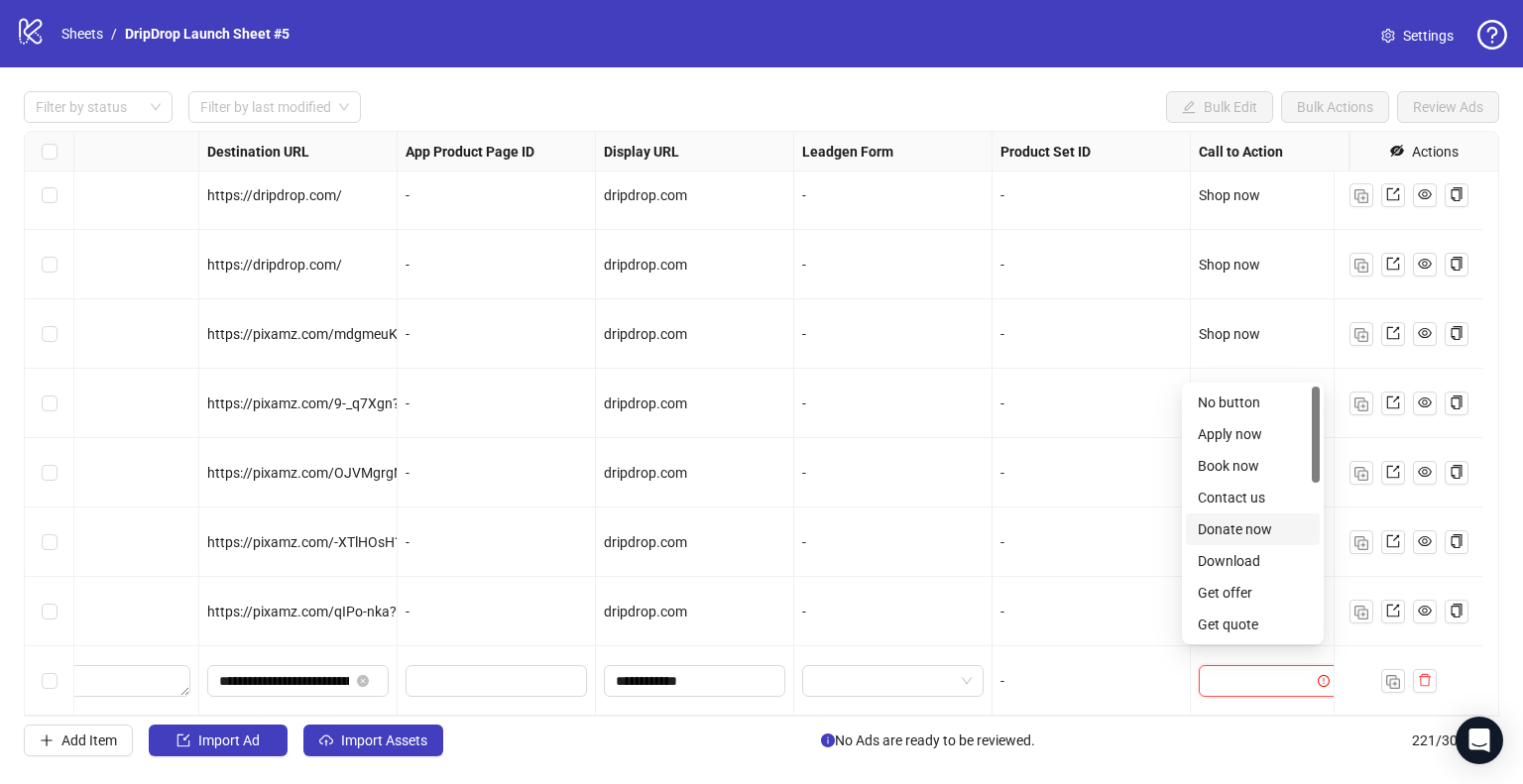 scroll, scrollTop: 297, scrollLeft: 0, axis: vertical 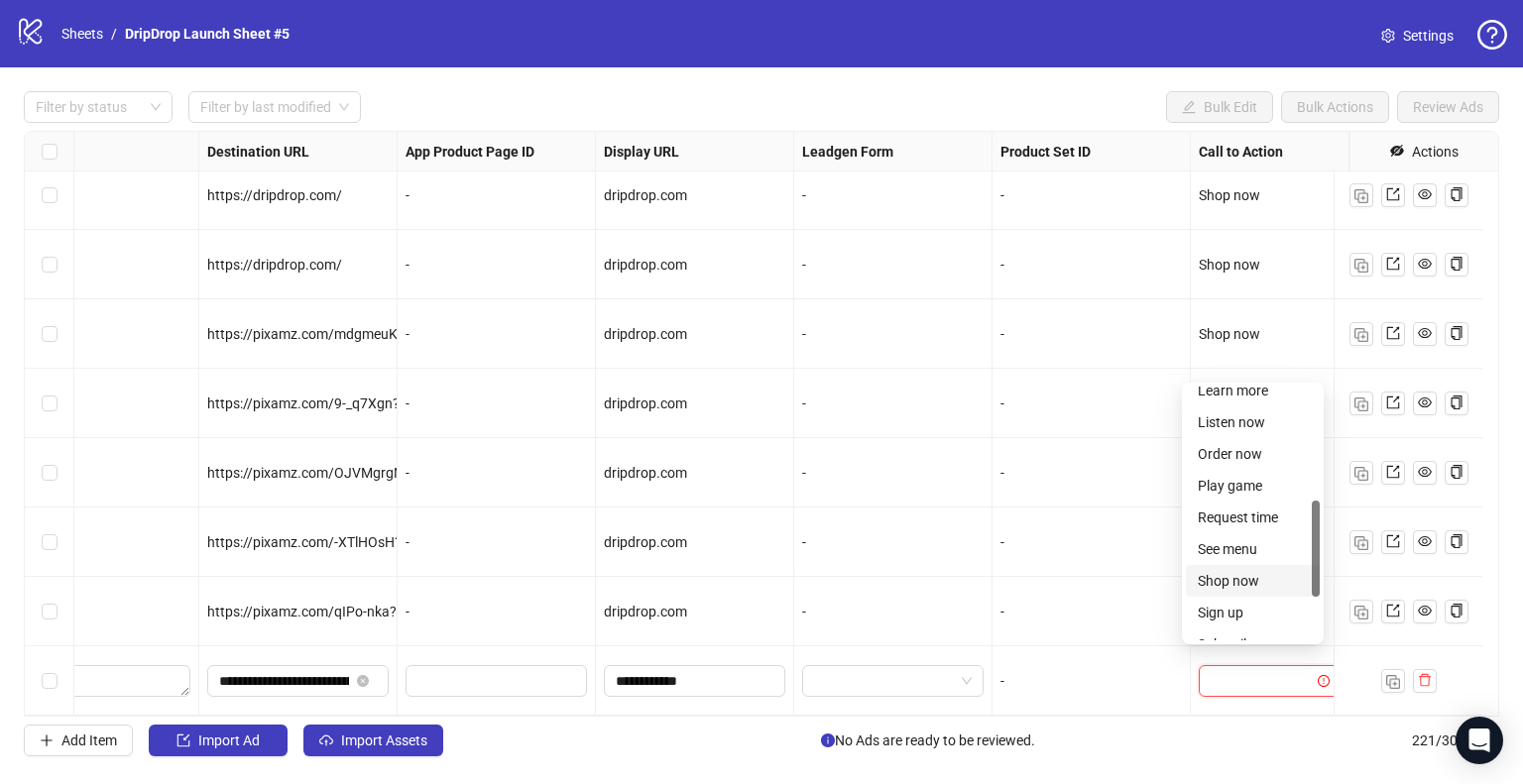 click on "Shop now" at bounding box center (1252, 581) 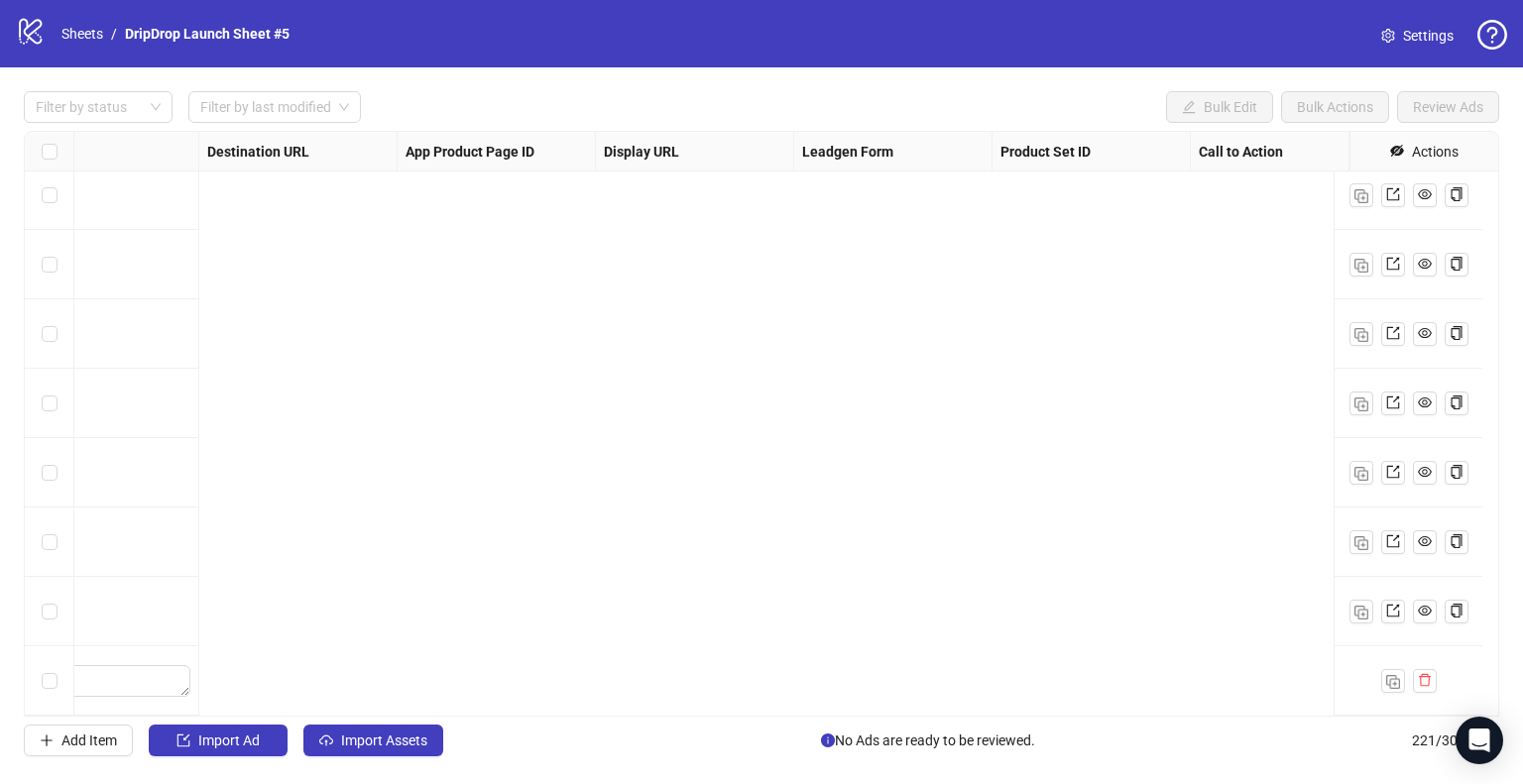 scroll, scrollTop: 14805, scrollLeft: 0, axis: vertical 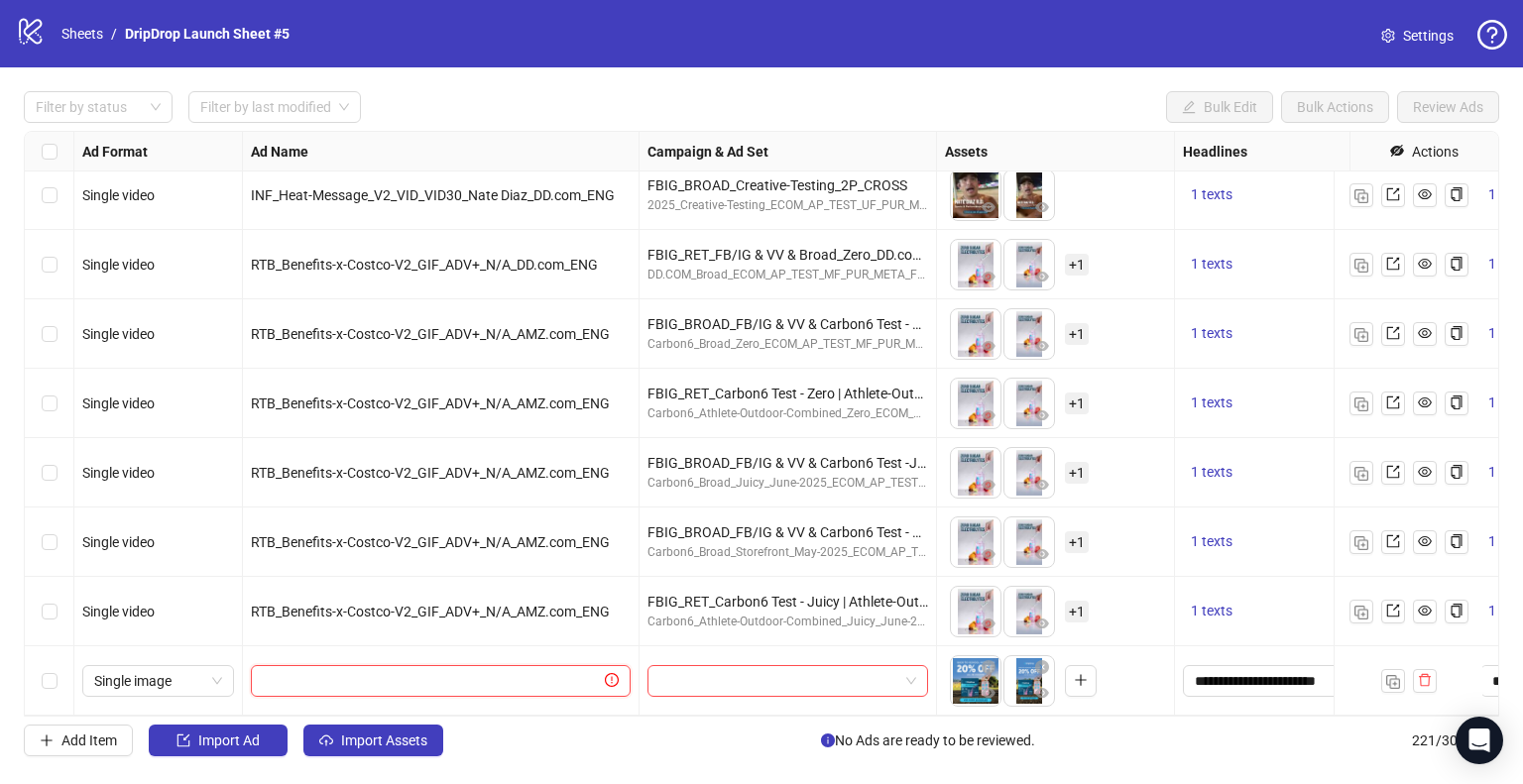 click at bounding box center (431, 681) 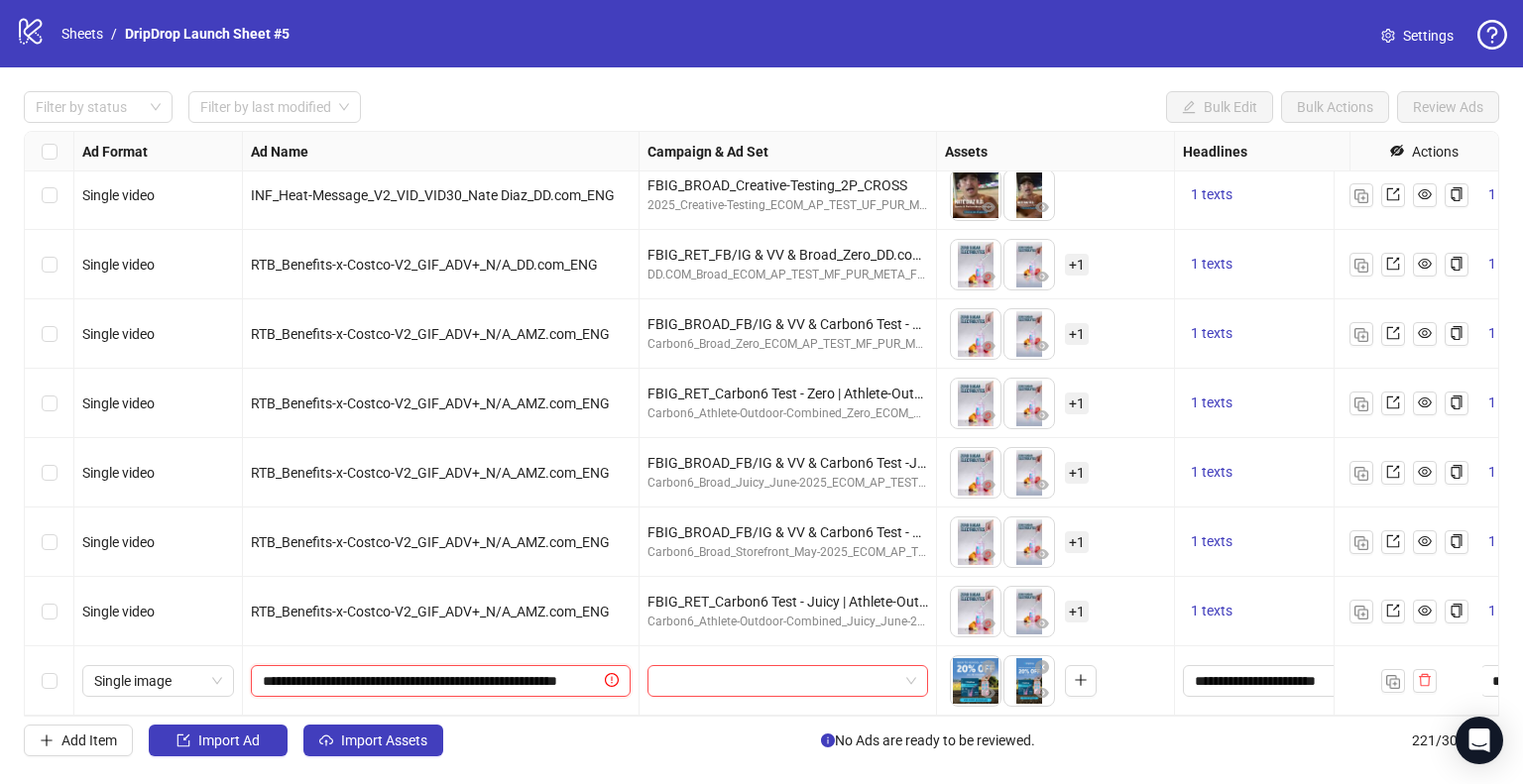 scroll, scrollTop: 0, scrollLeft: 94, axis: horizontal 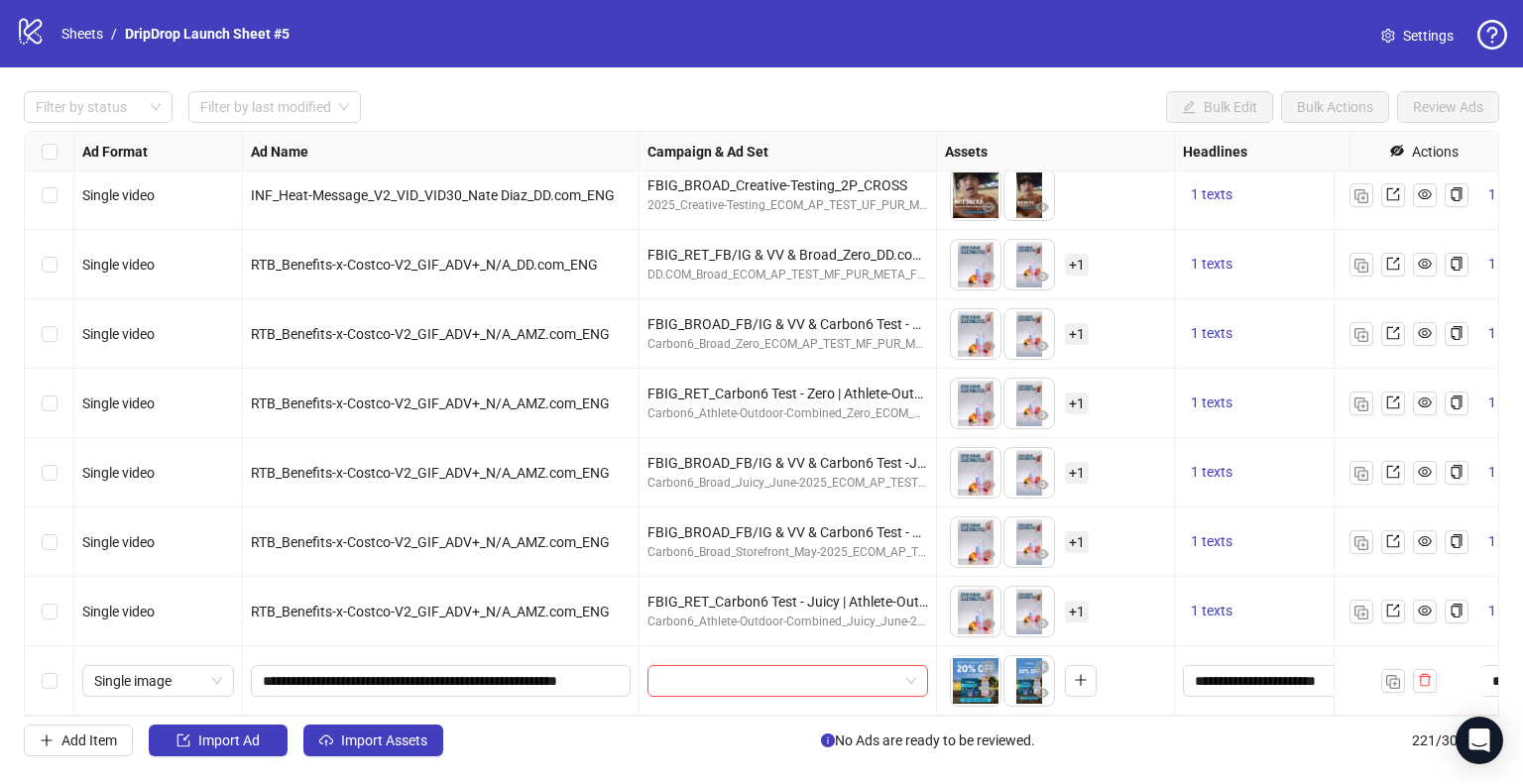 click on "**********" at bounding box center [441, 681] 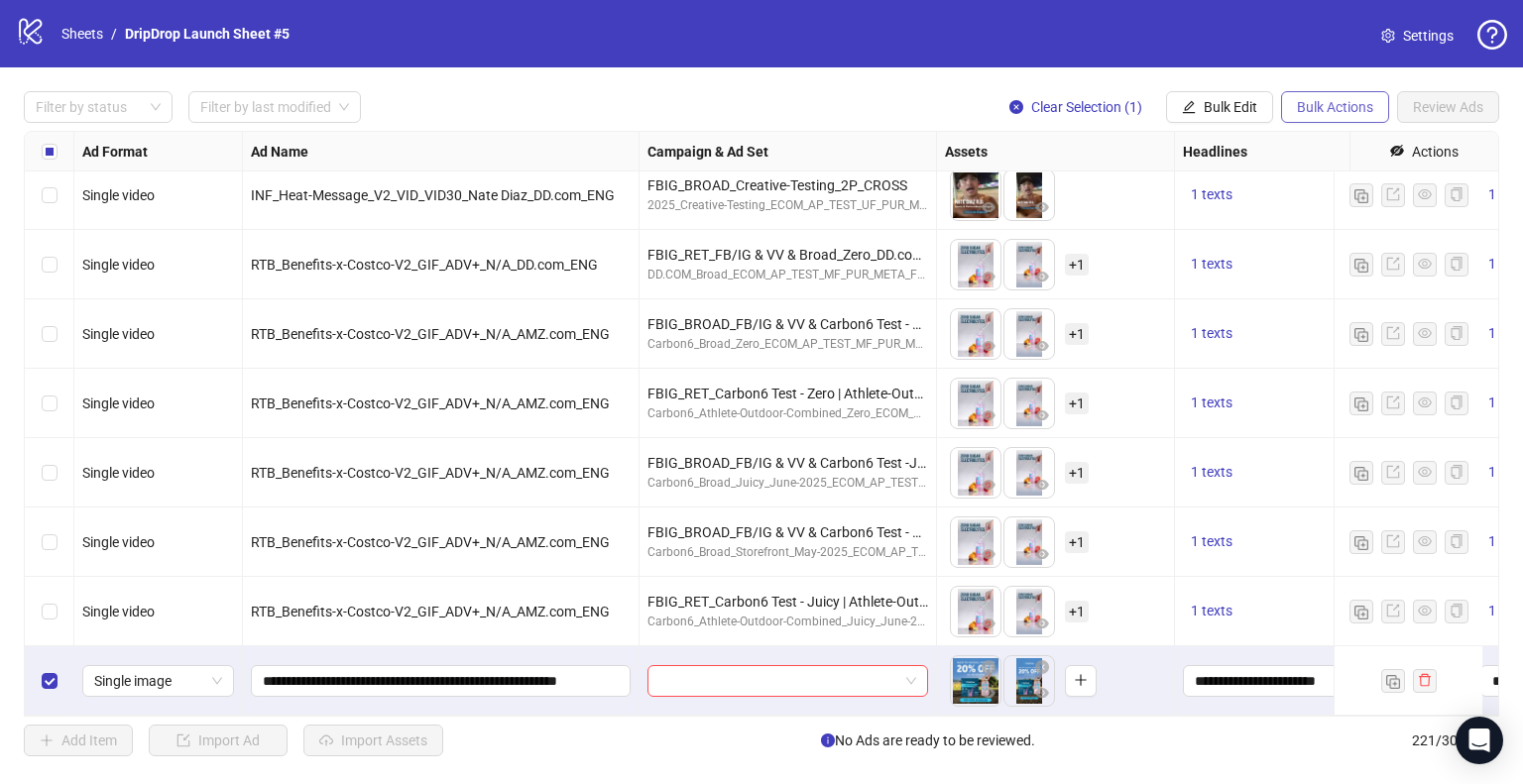 click on "Bulk Actions" at bounding box center [1335, 107] 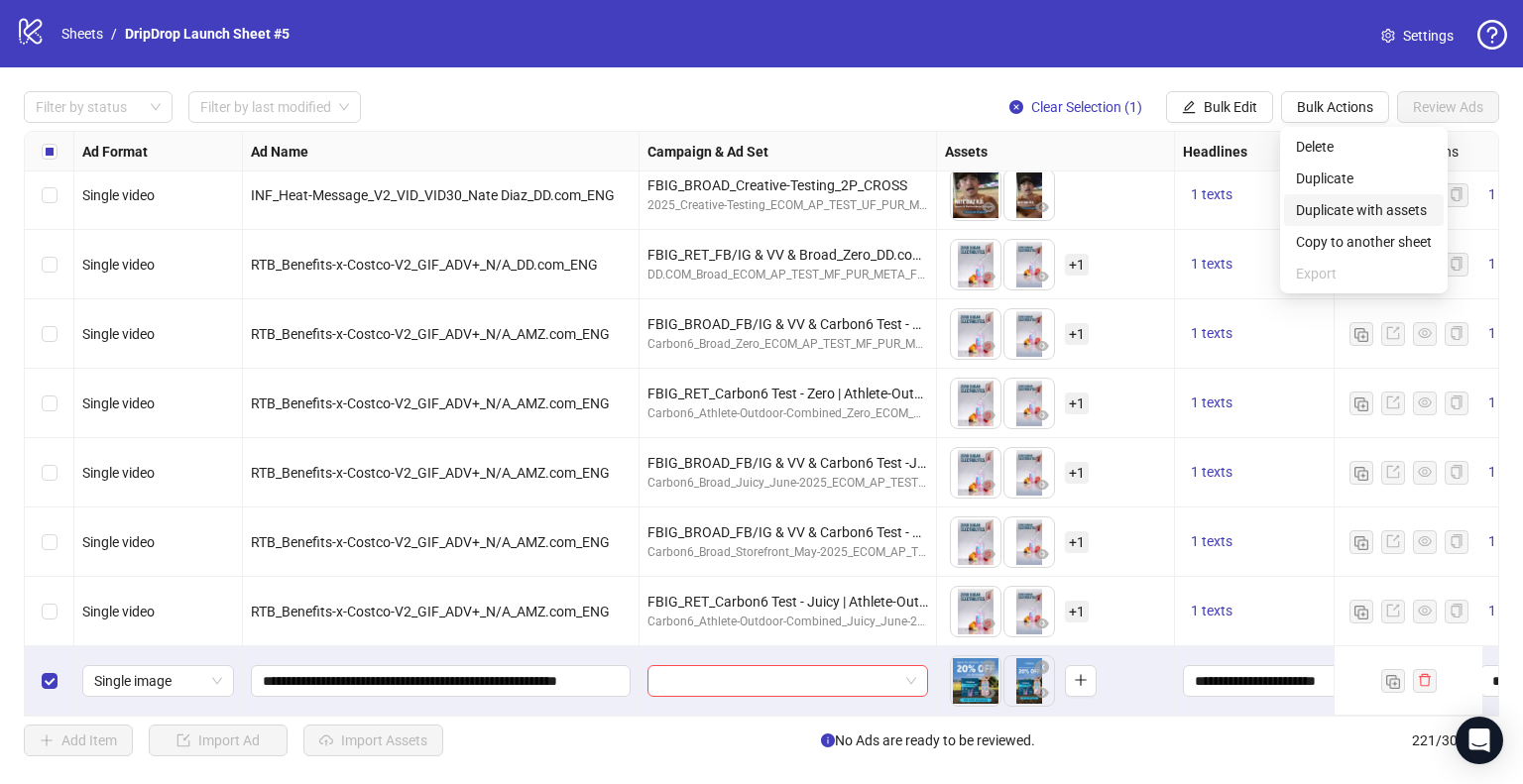 click on "Duplicate with assets" at bounding box center (1363, 210) 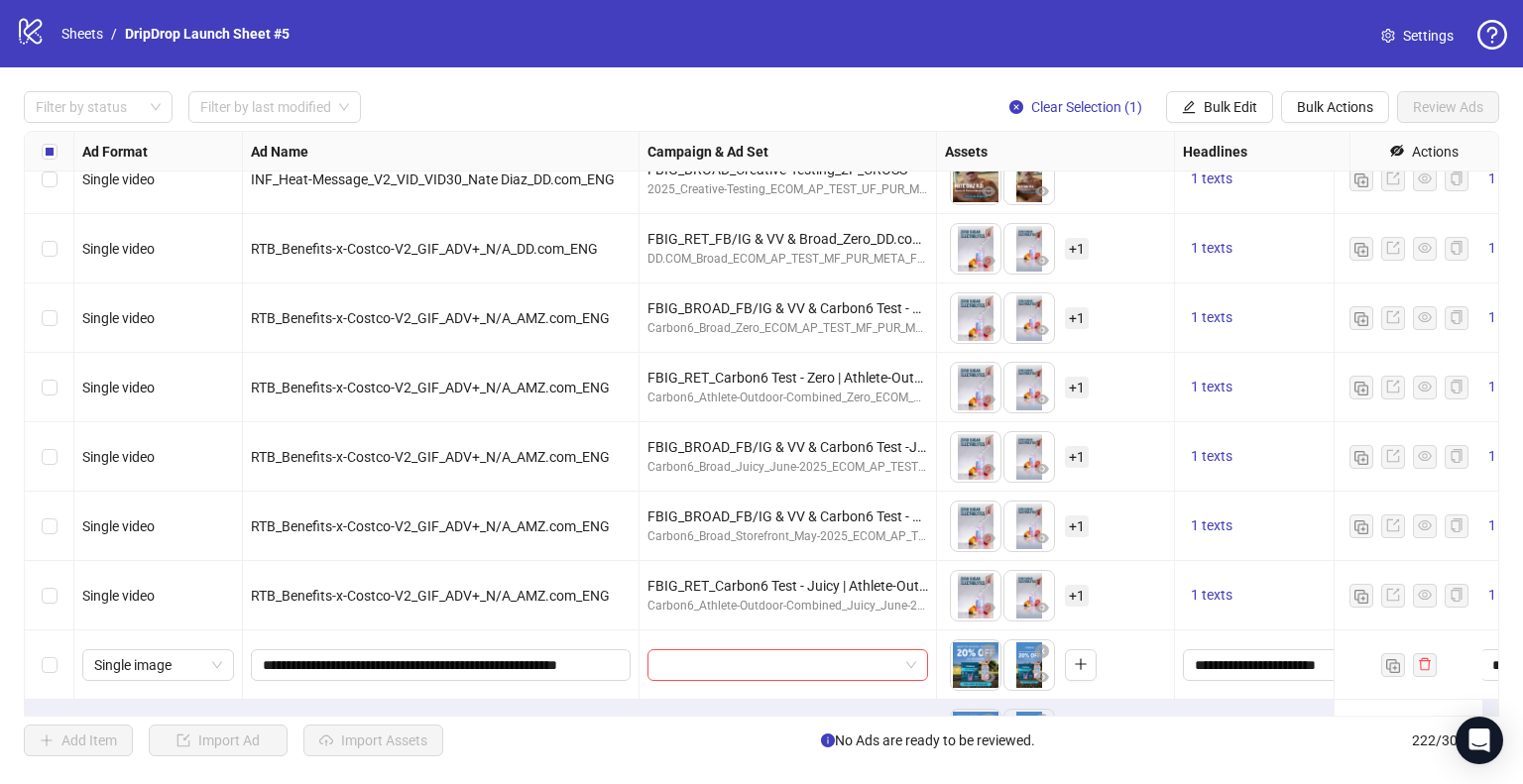 scroll, scrollTop: 14874, scrollLeft: 0, axis: vertical 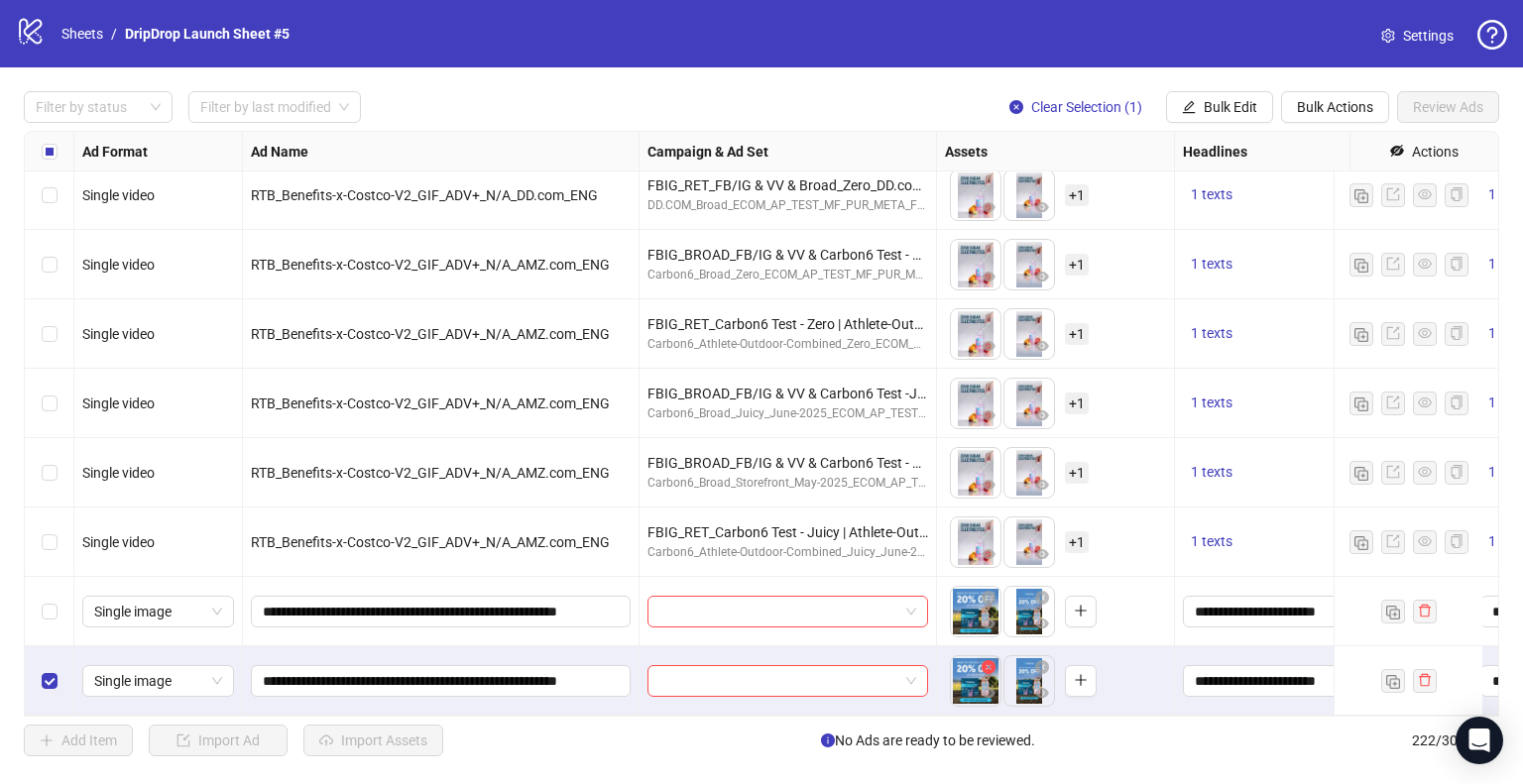 click 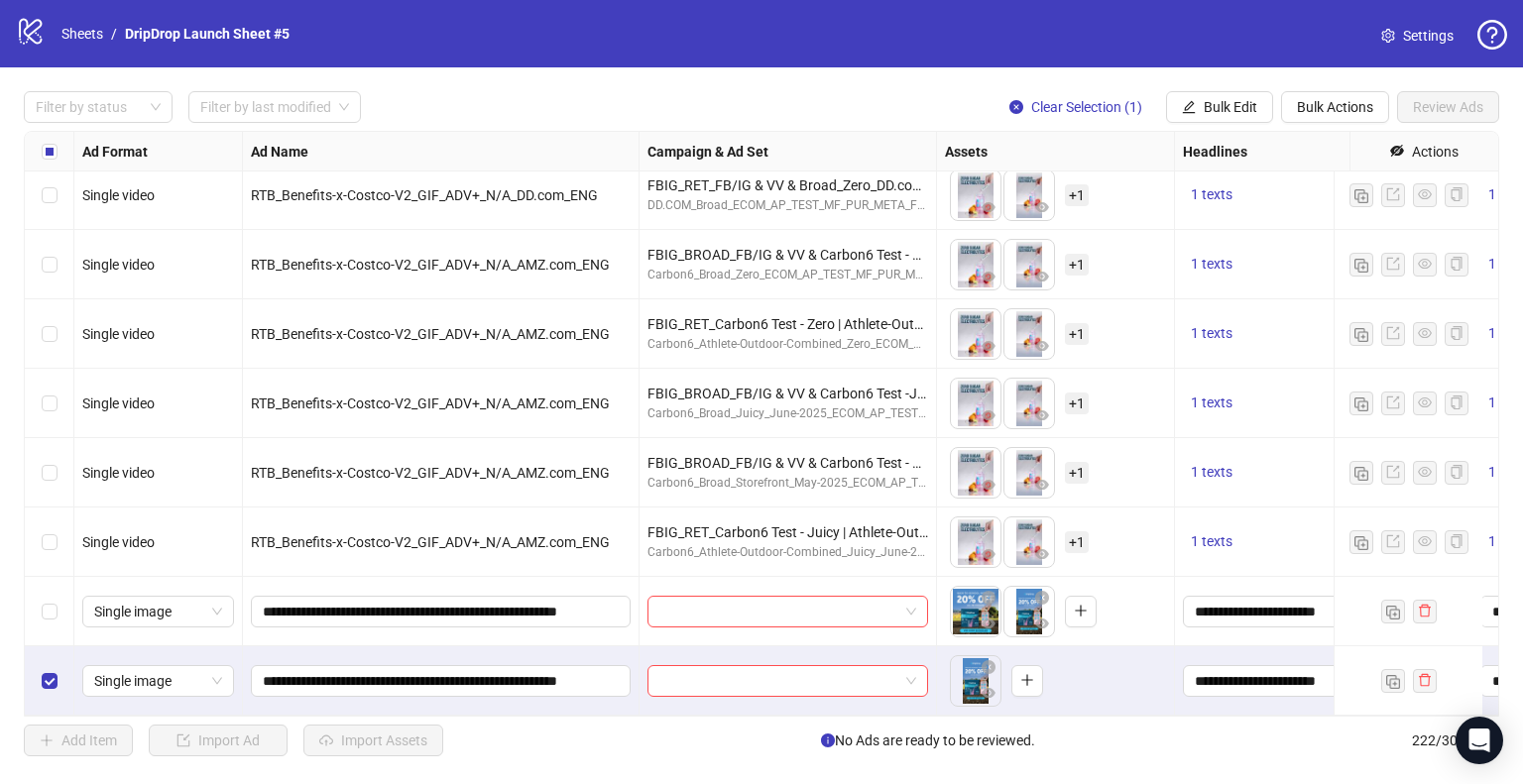 click 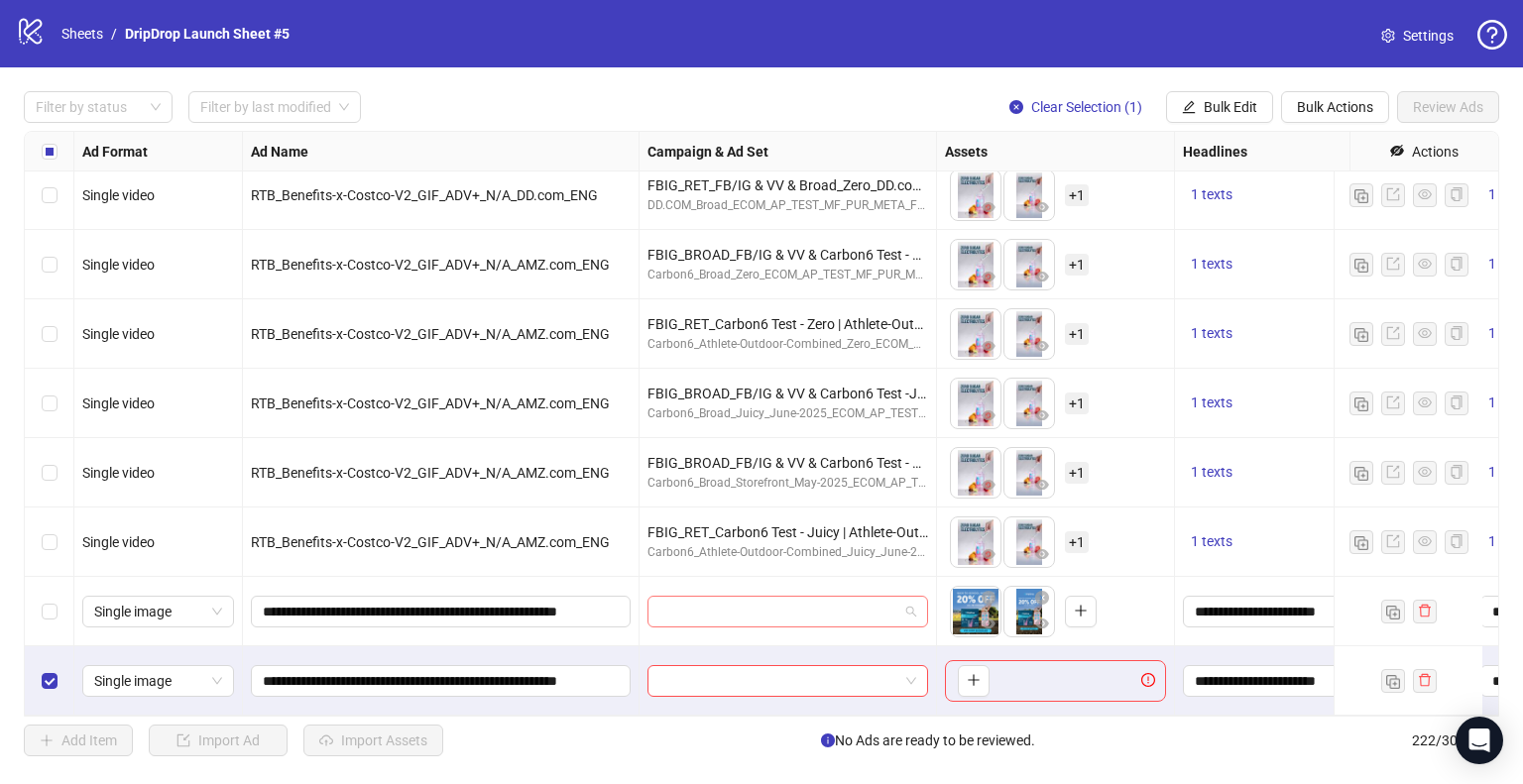 click at bounding box center [778, 612] 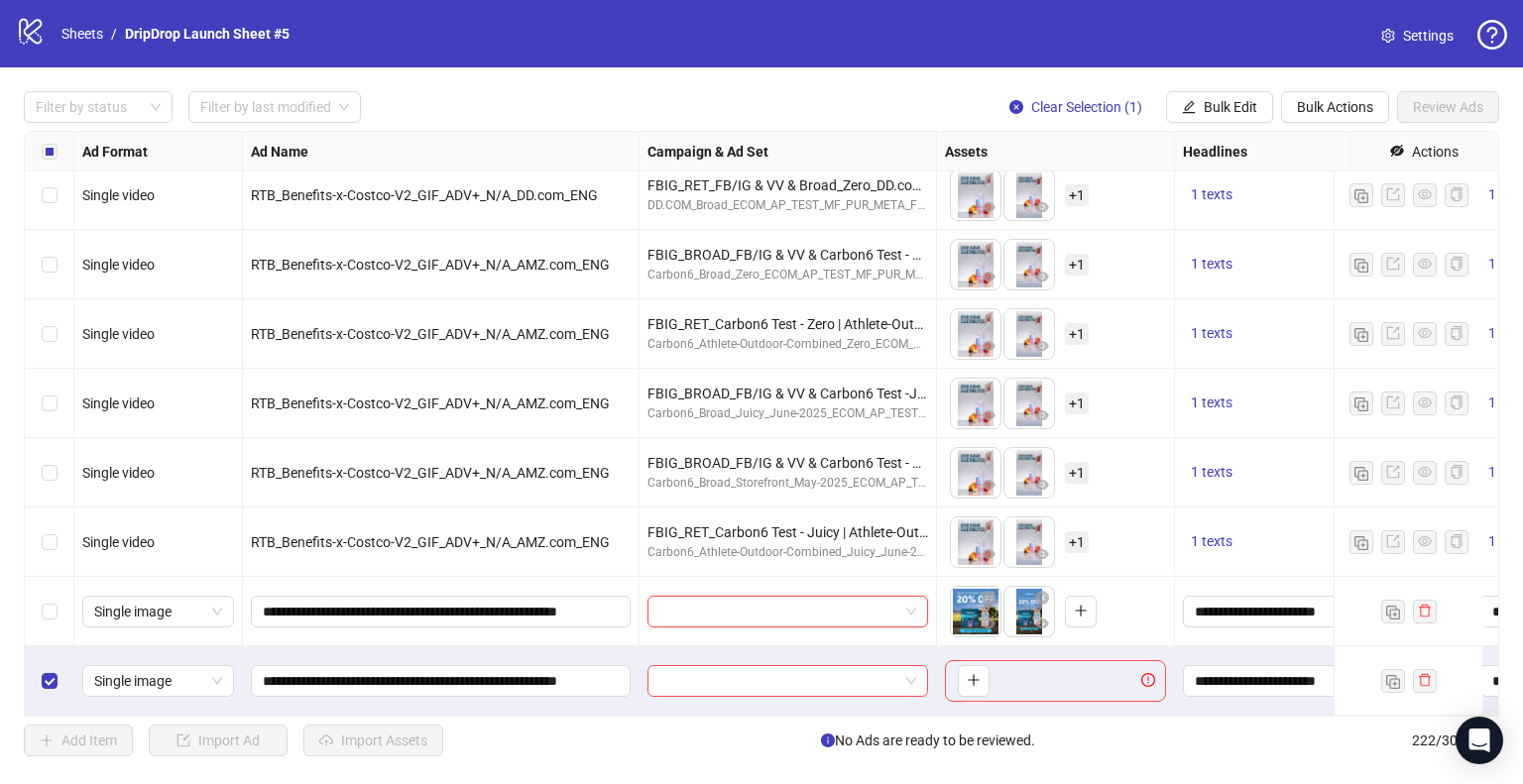 paste on "**********" 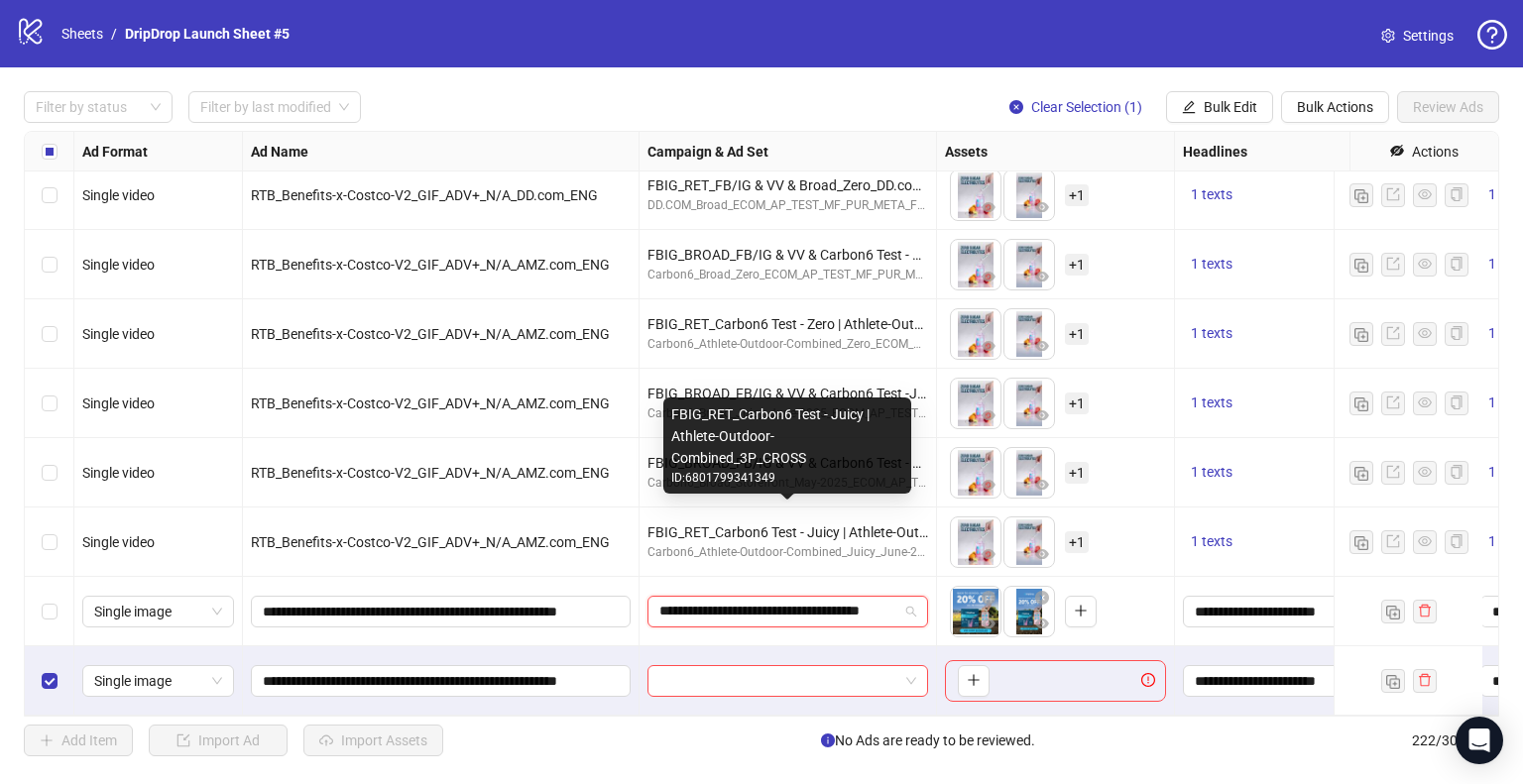 scroll, scrollTop: 0, scrollLeft: 56, axis: horizontal 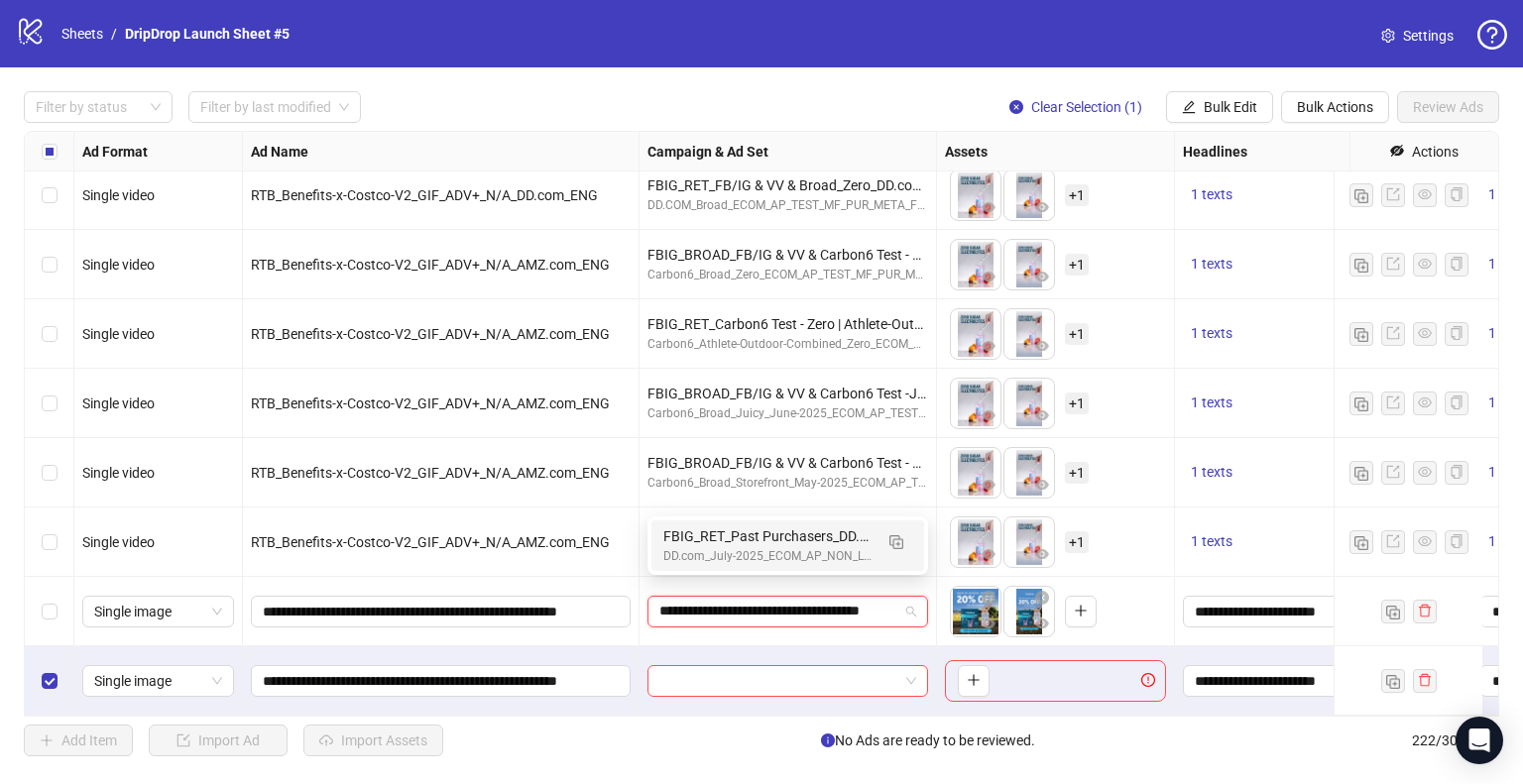 click on "FBIG_RET_Past Purchasers_DD.com_1P_CROSS" at bounding box center [767, 536] 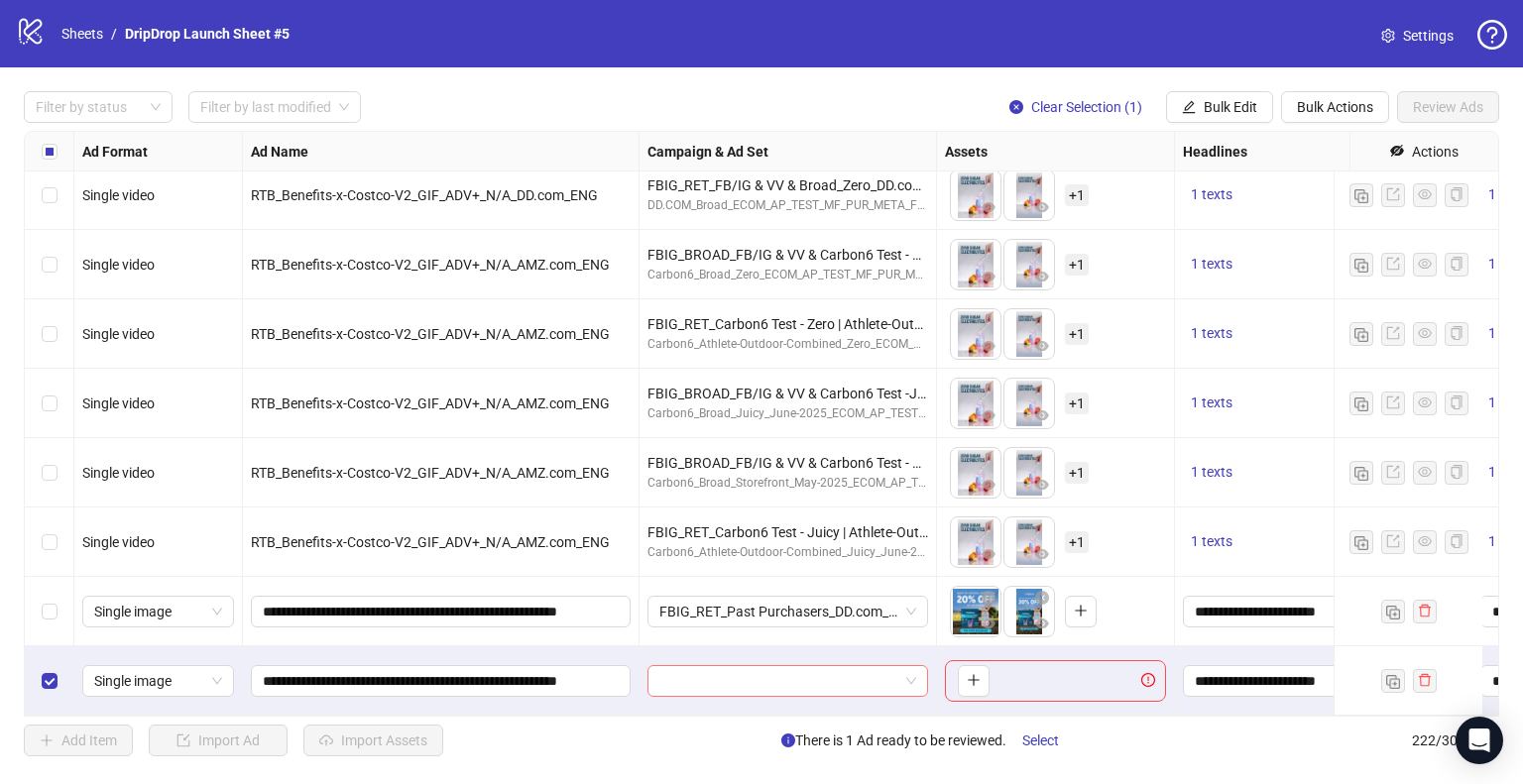 click at bounding box center [778, 681] 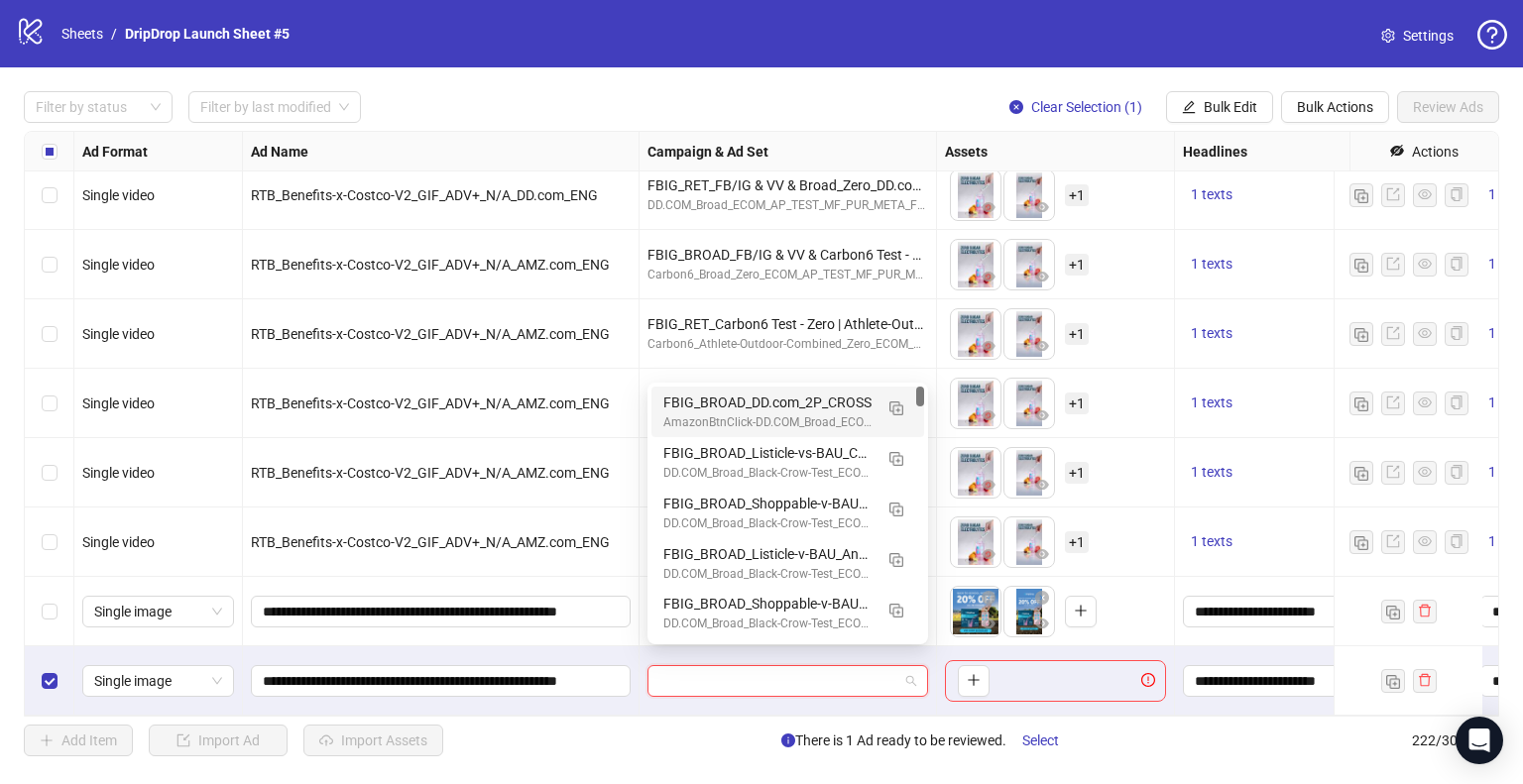 paste on "**********" 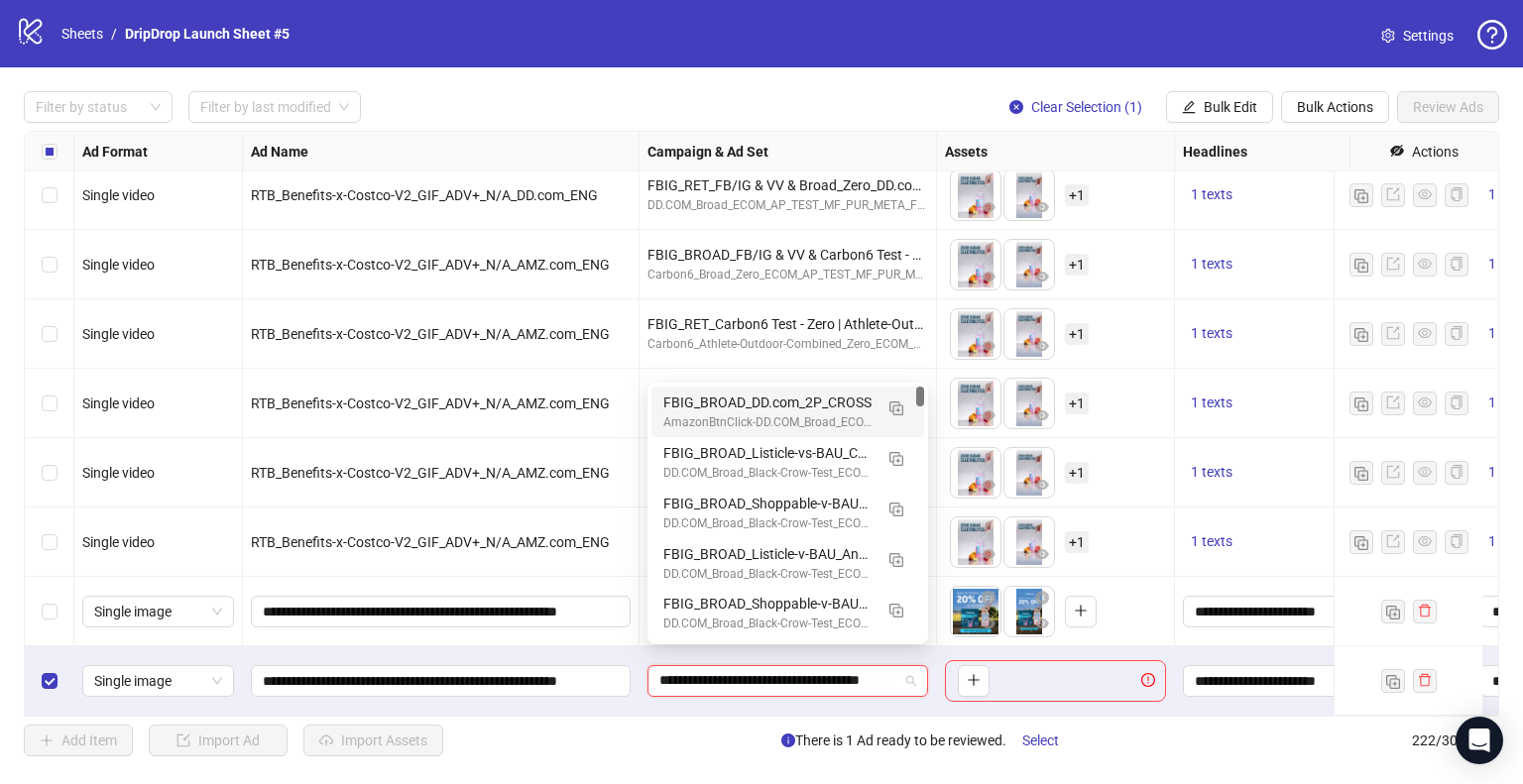 scroll, scrollTop: 0, scrollLeft: 56, axis: horizontal 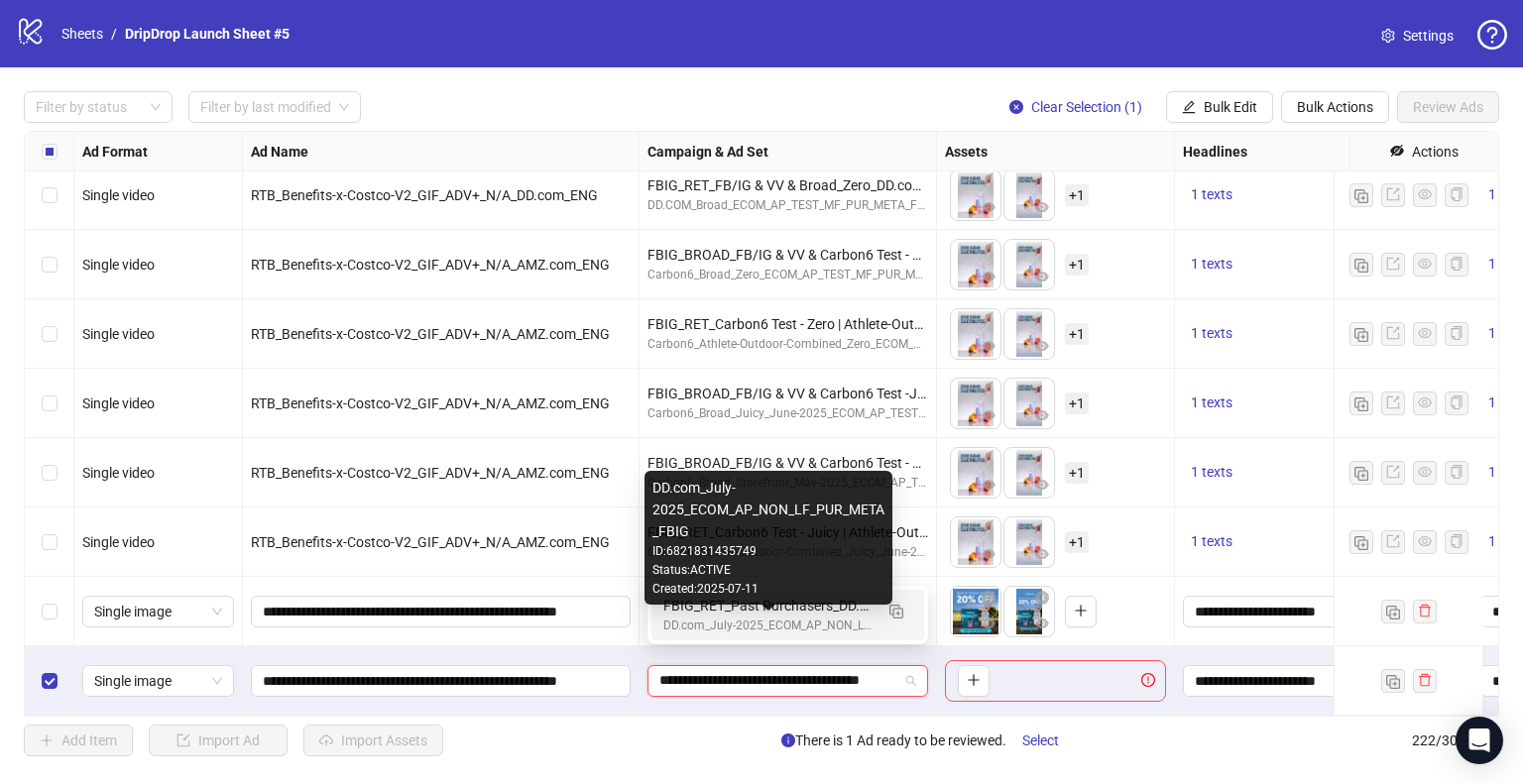 click on "FBIG_RET_Past Purchasers_DD.com_1P_CROSS" at bounding box center [767, 606] 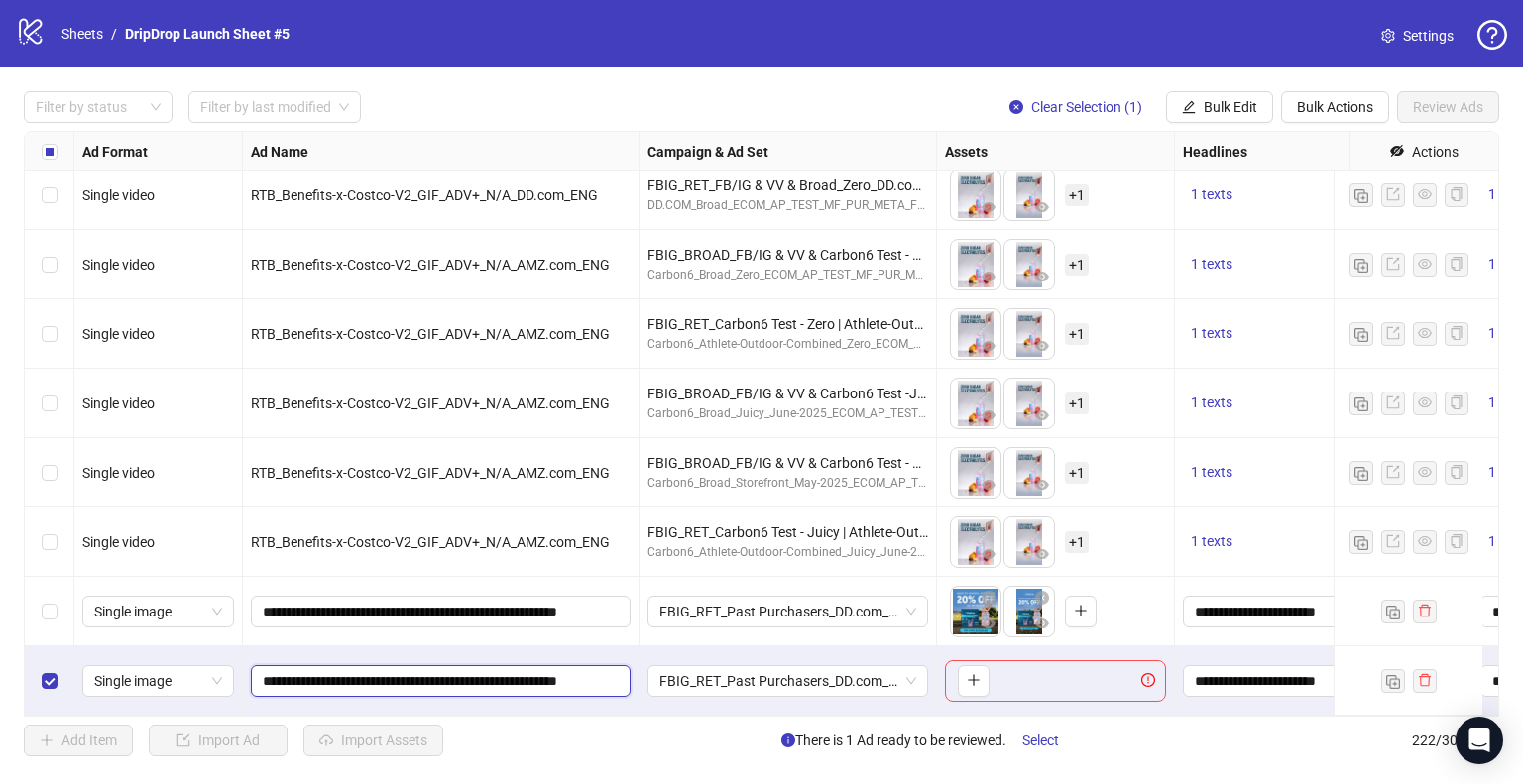 click on "**********" at bounding box center [438, 681] 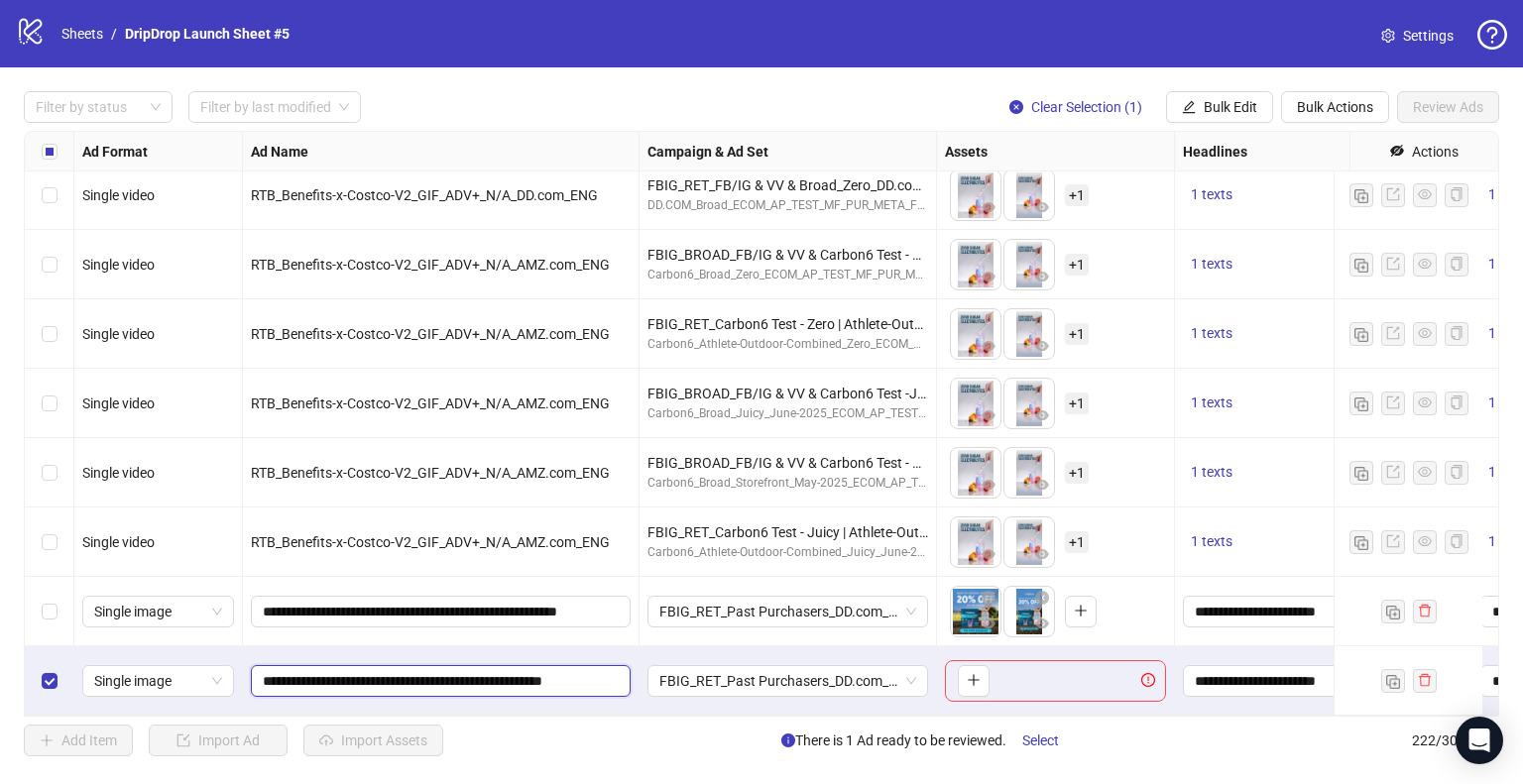 scroll, scrollTop: 0, scrollLeft: 70, axis: horizontal 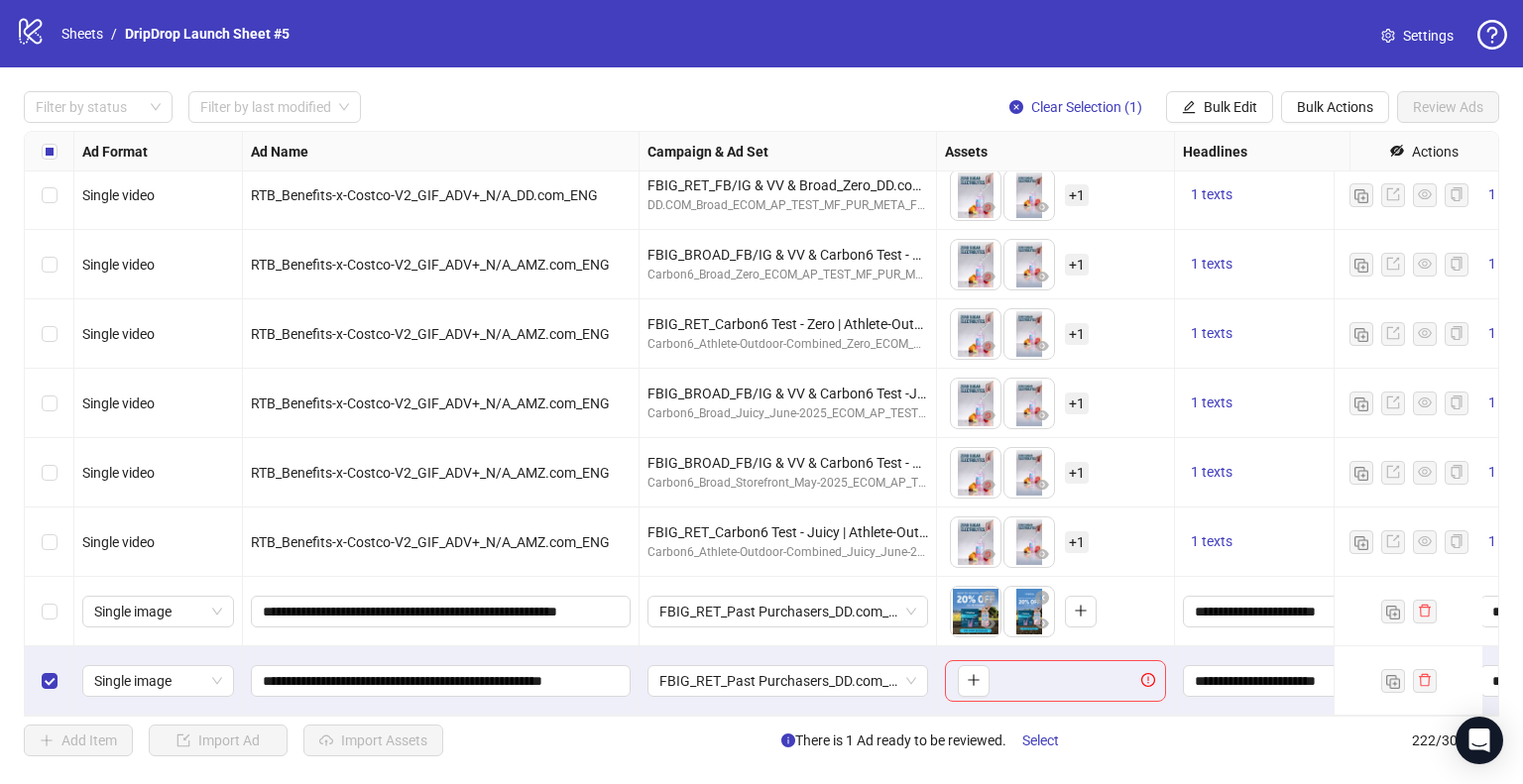 click on "**********" at bounding box center [441, 681] 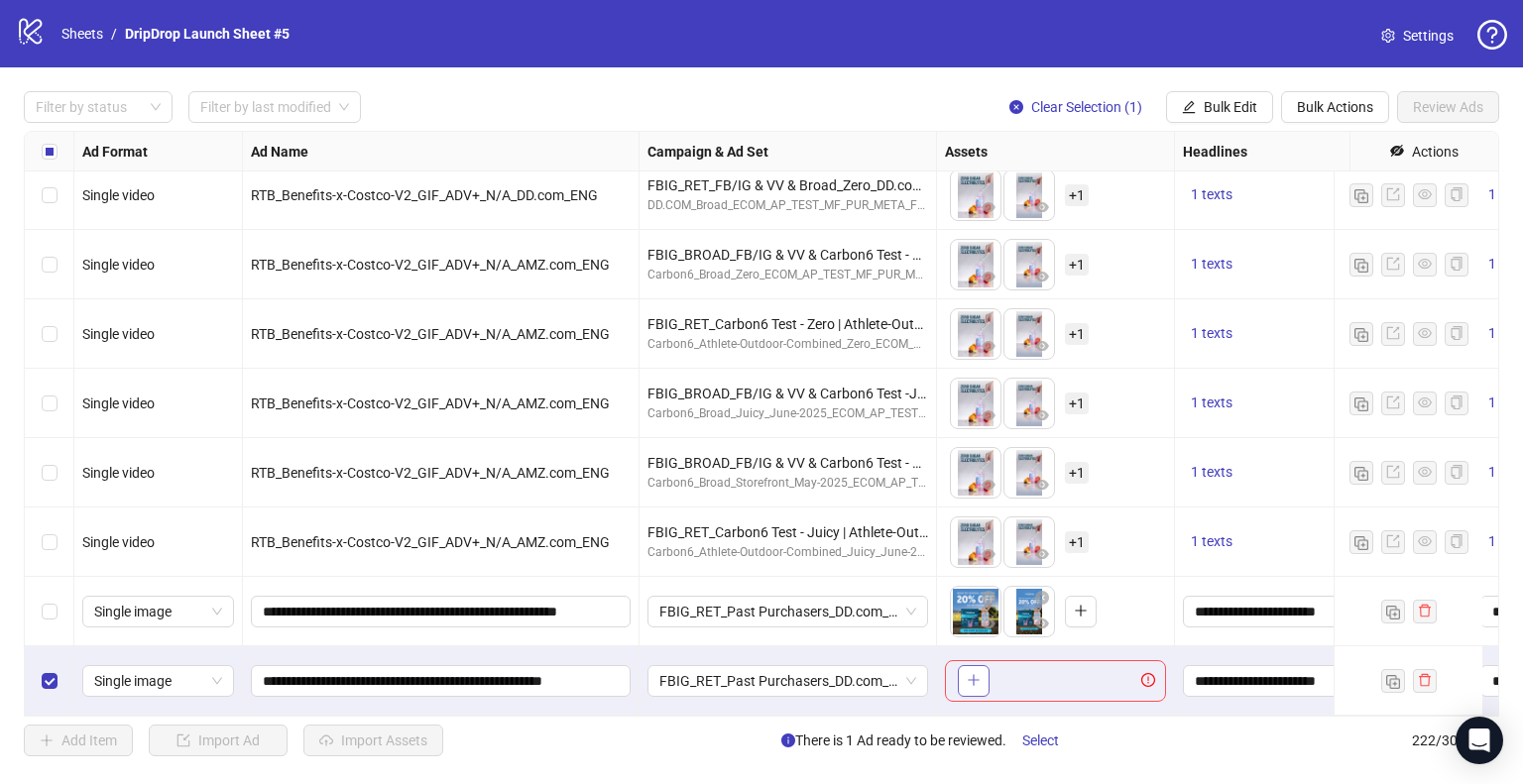 click 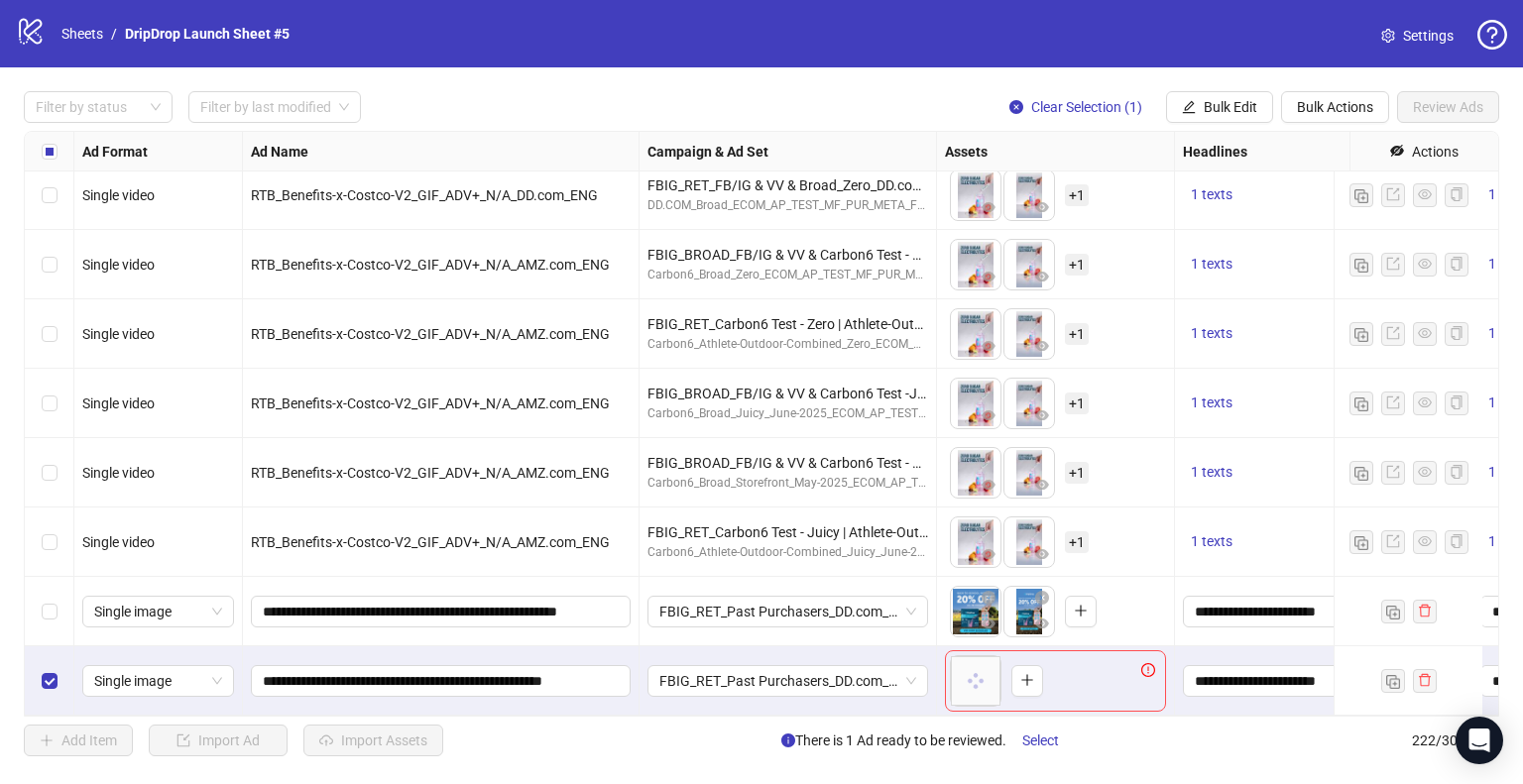 type 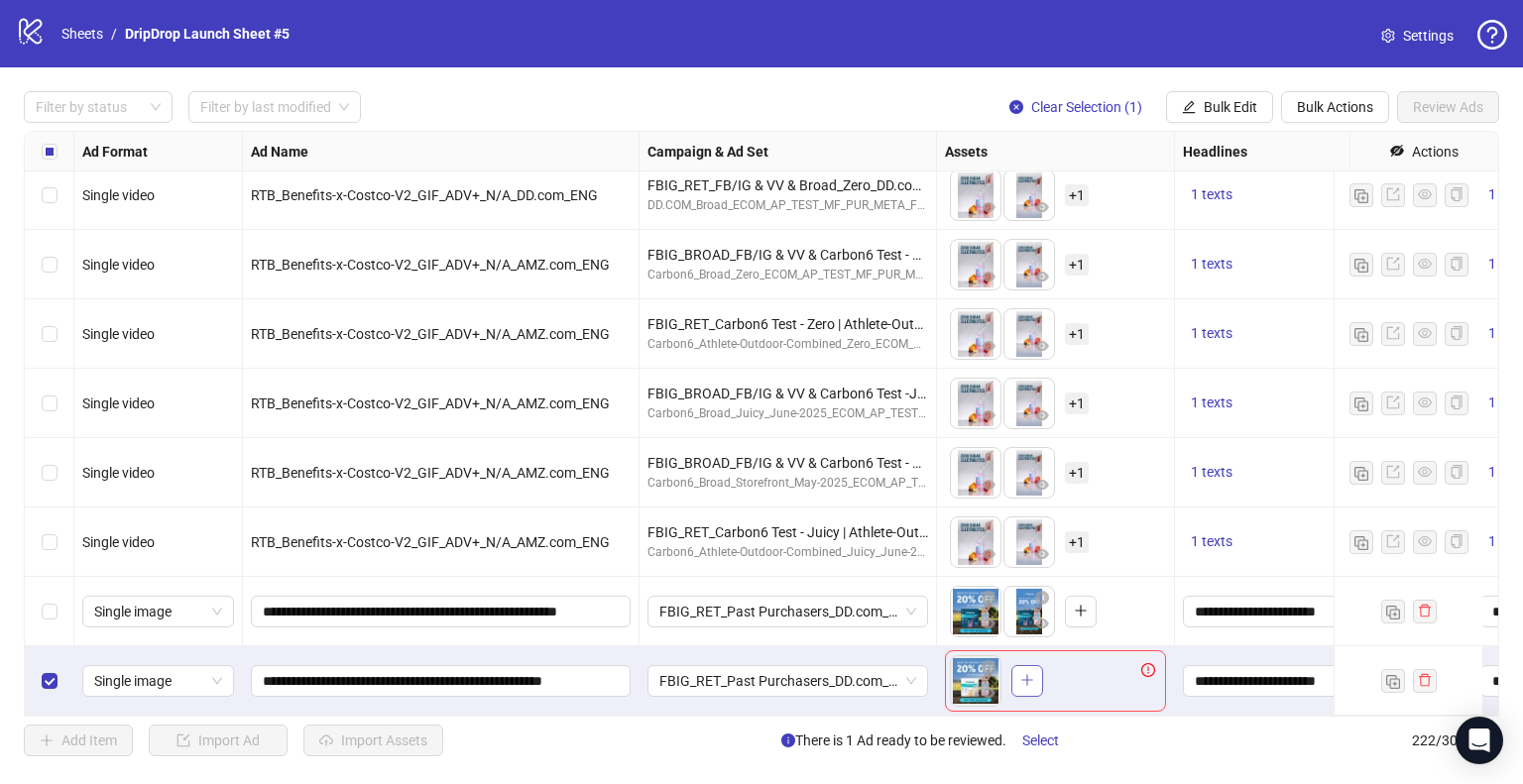 click at bounding box center [1027, 680] 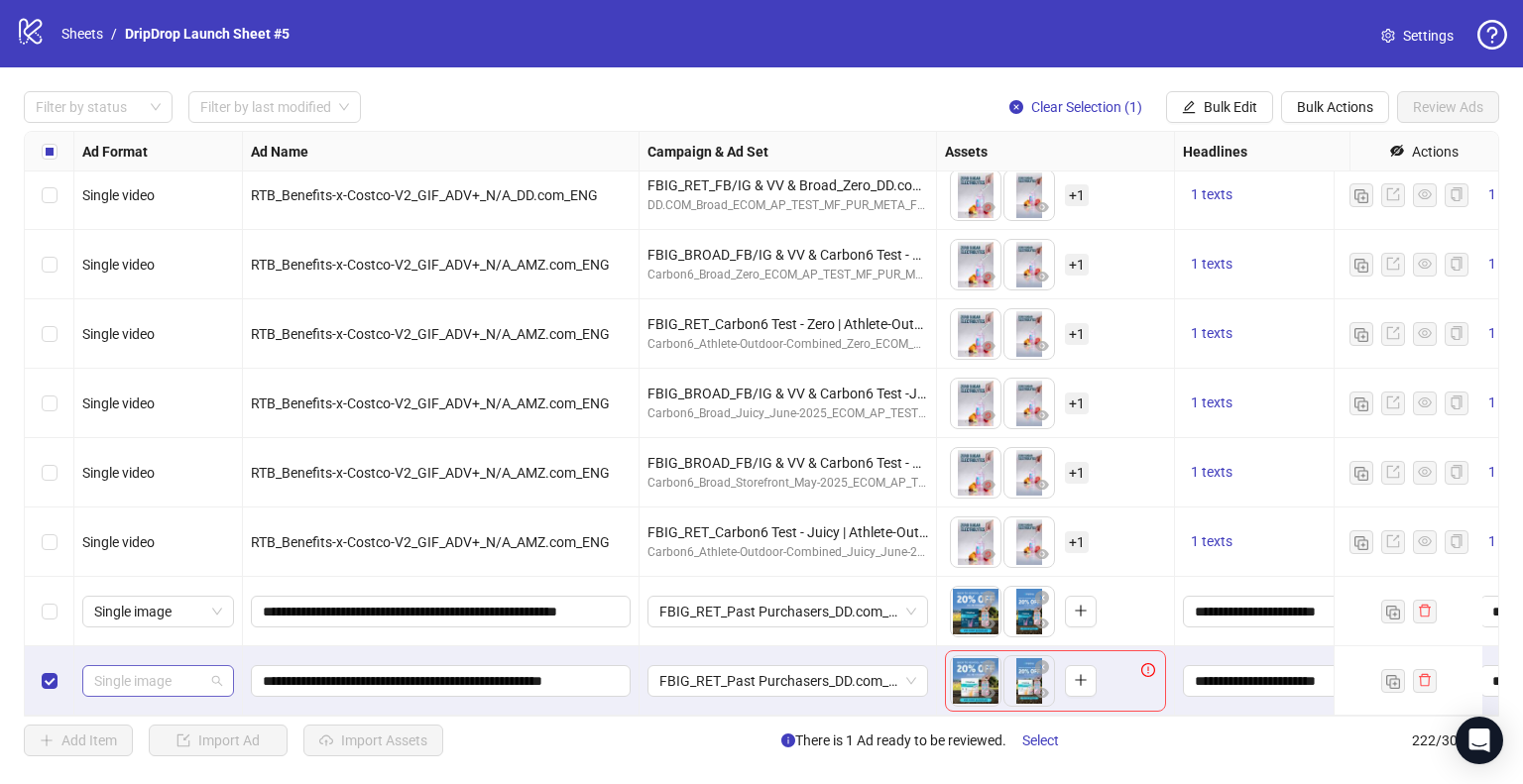 click on "Single image" at bounding box center (158, 681) 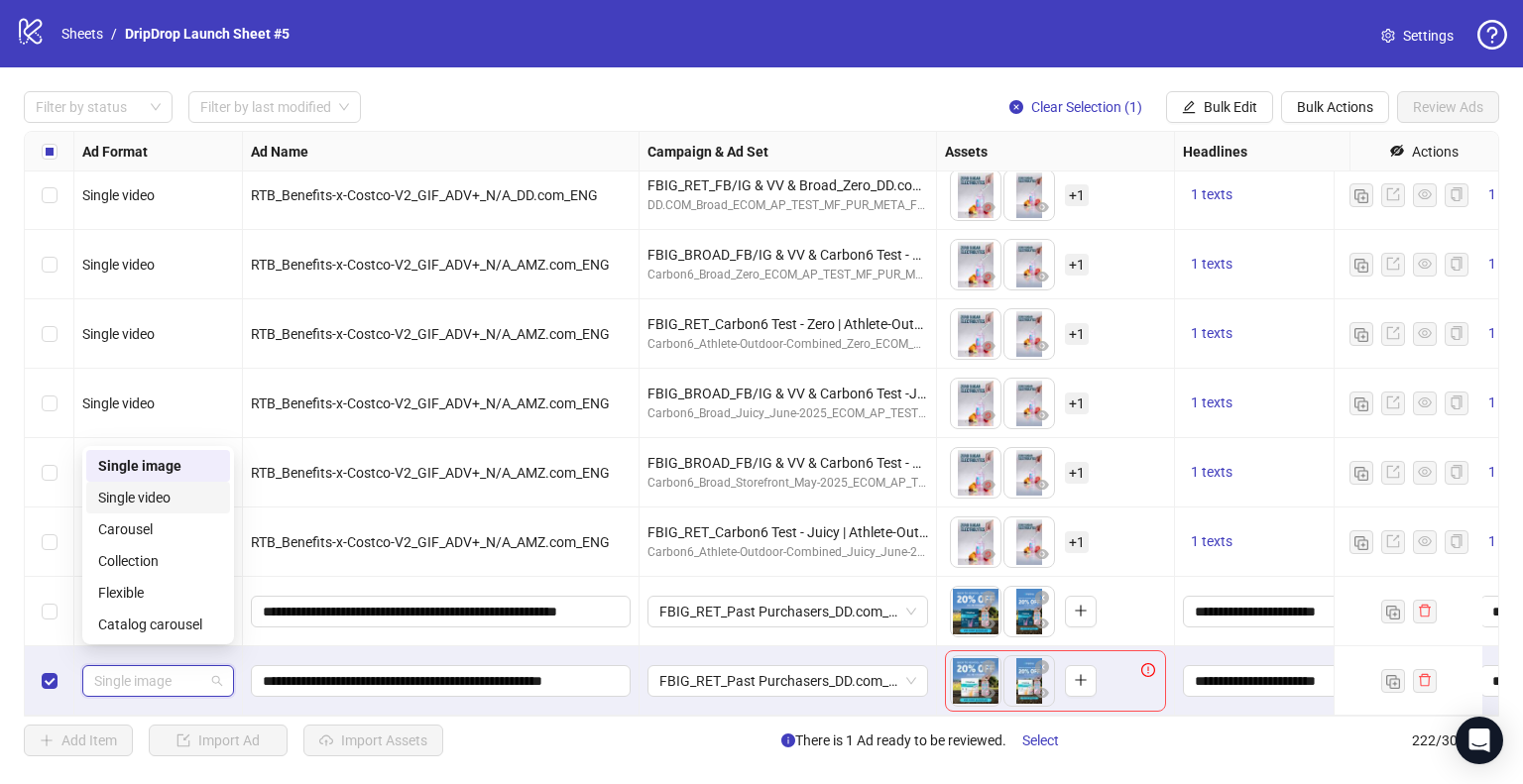 click on "Single video" at bounding box center [158, 498] 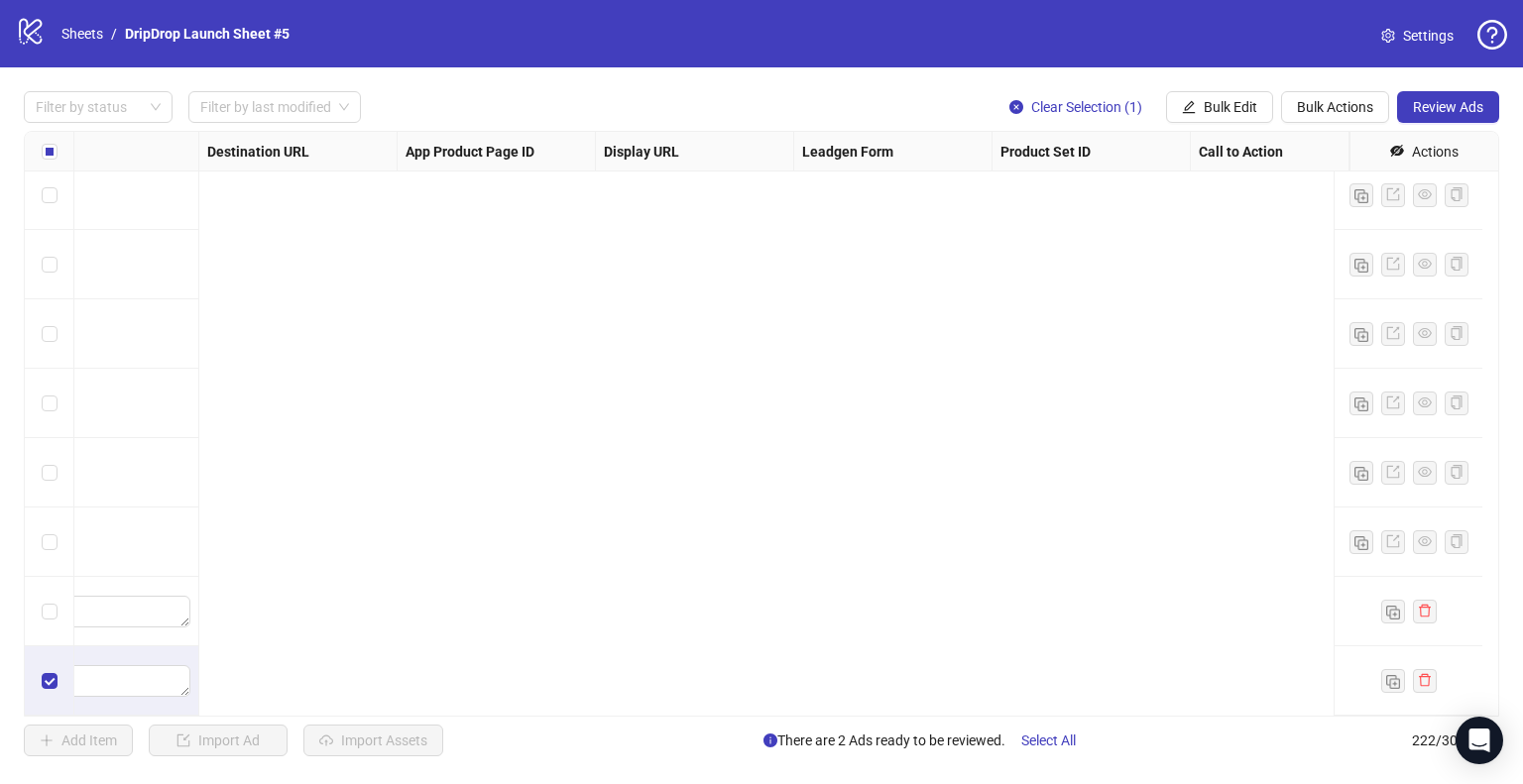 scroll, scrollTop: 14874, scrollLeft: 0, axis: vertical 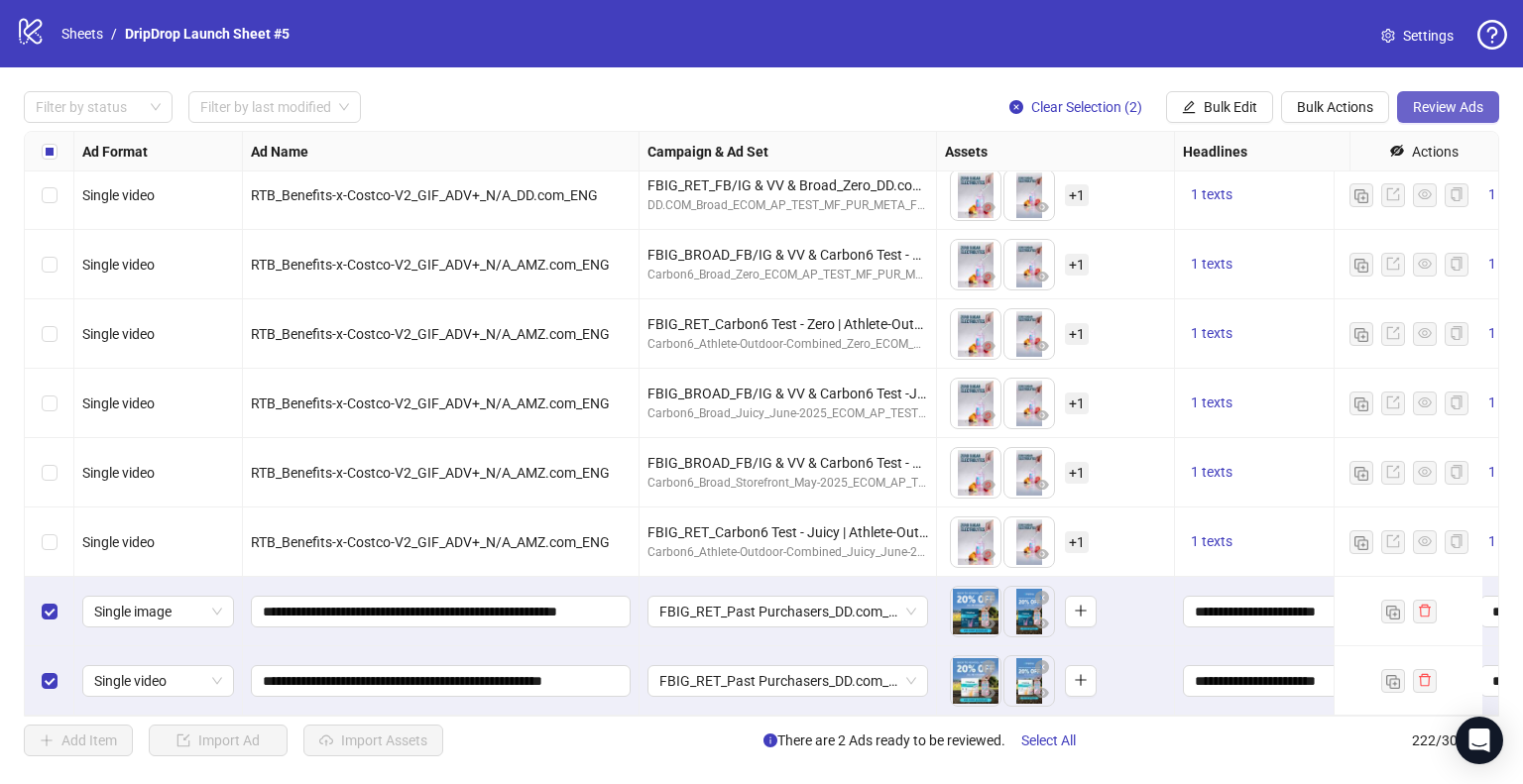 click on "Review Ads" at bounding box center [1448, 107] 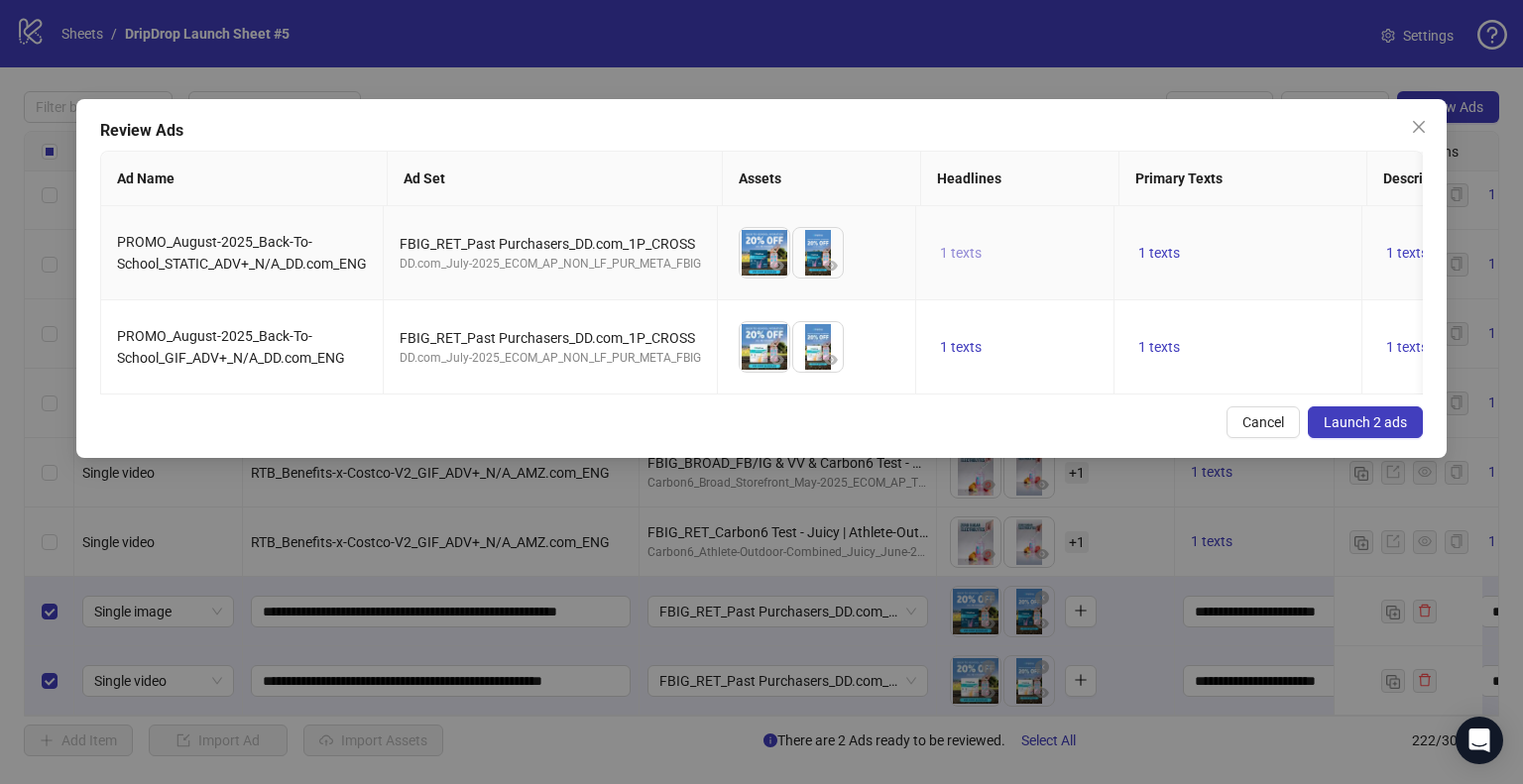click on "1 texts" at bounding box center [961, 253] 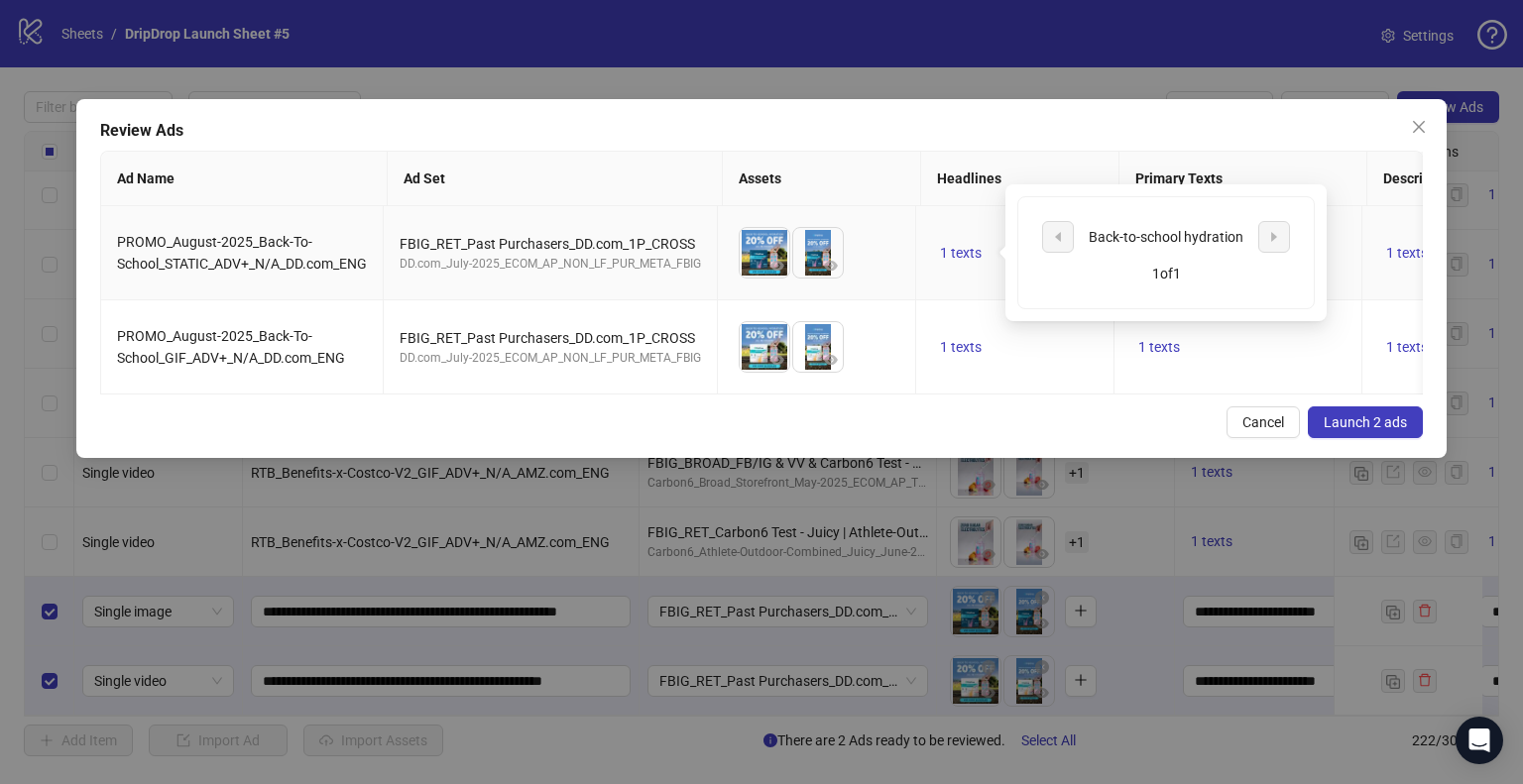 click on "1 texts" at bounding box center (1015, 253) 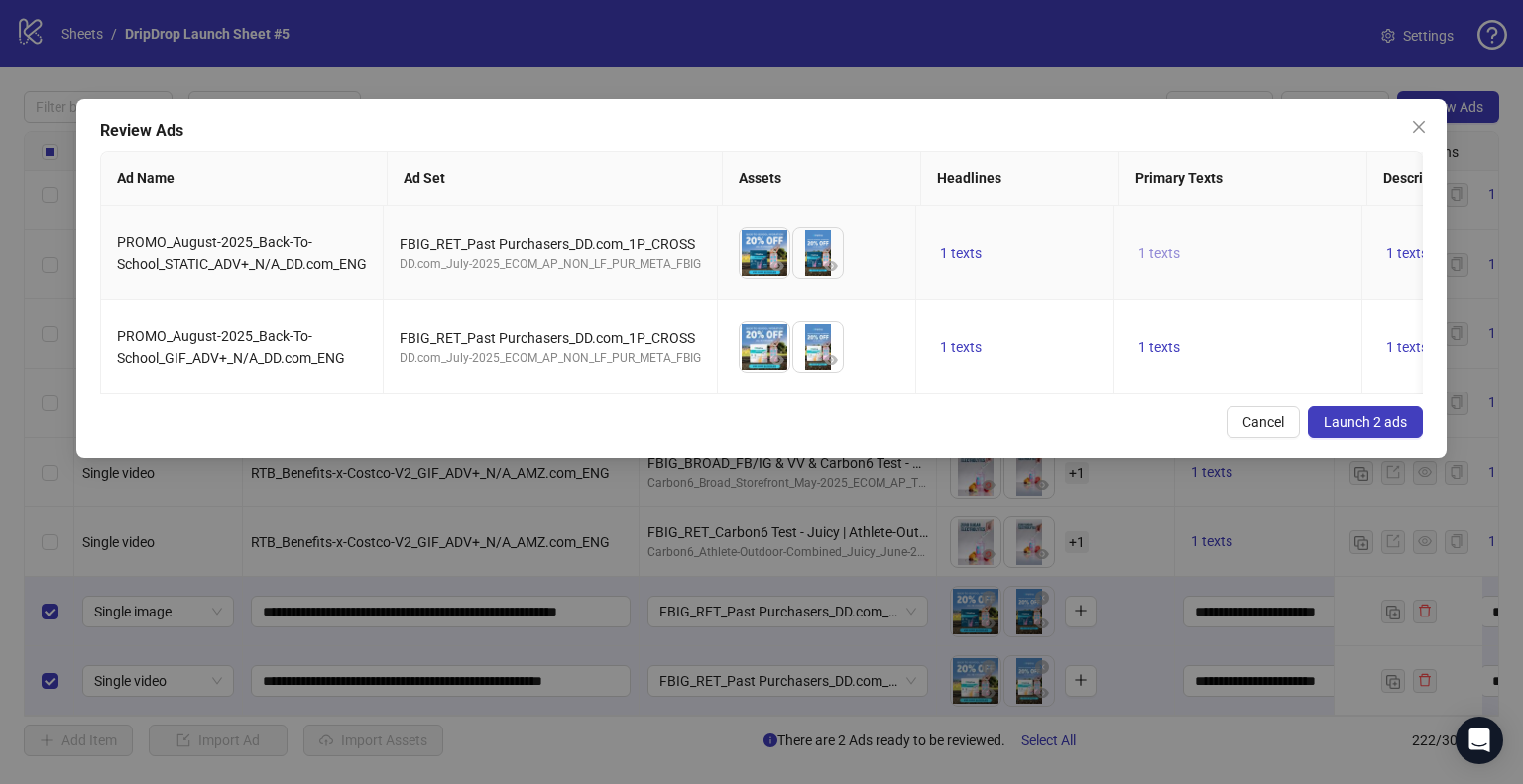 click on "1 texts" at bounding box center (1159, 253) 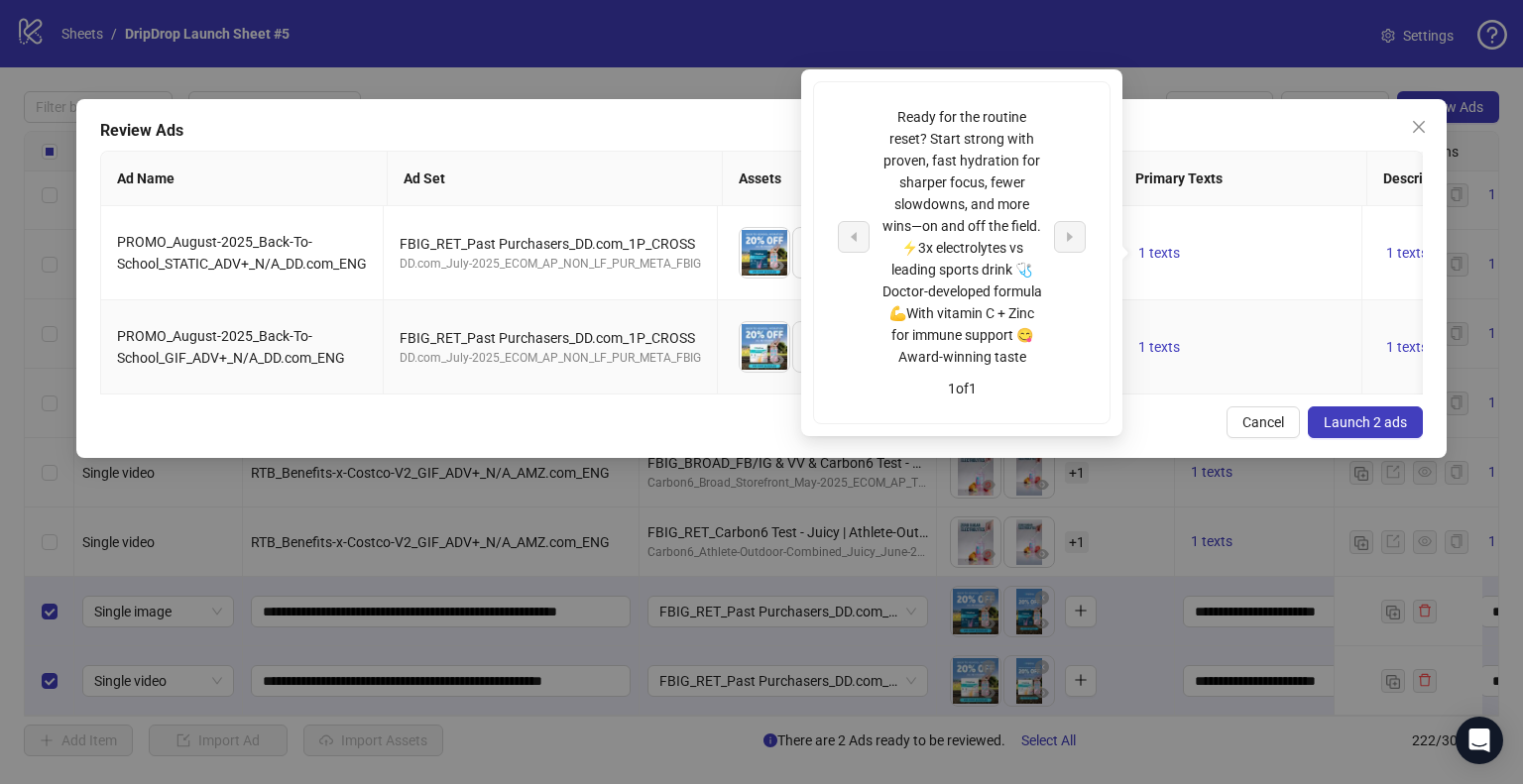 click on "1 texts" at bounding box center [1238, 347] 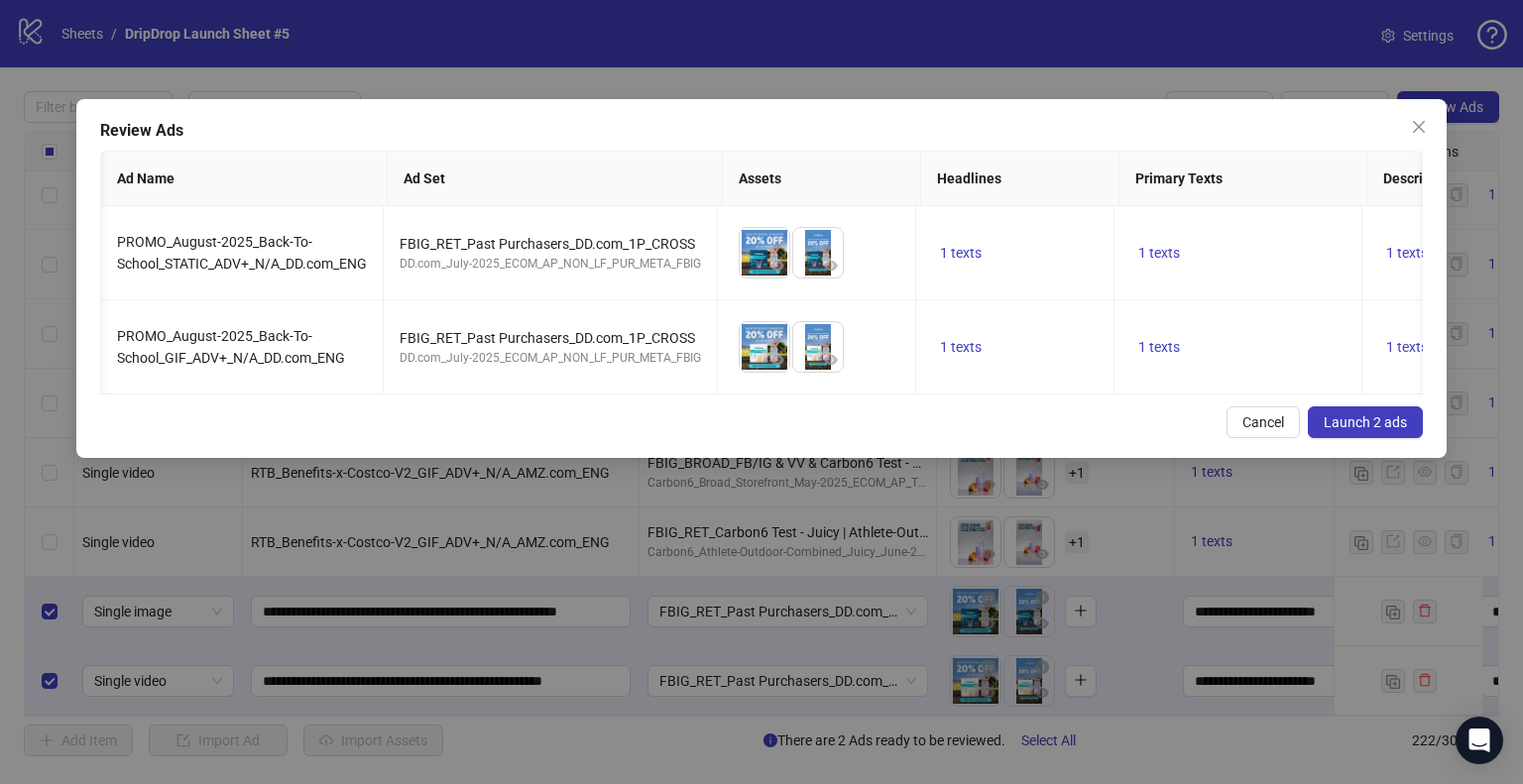 scroll, scrollTop: 0, scrollLeft: 474, axis: horizontal 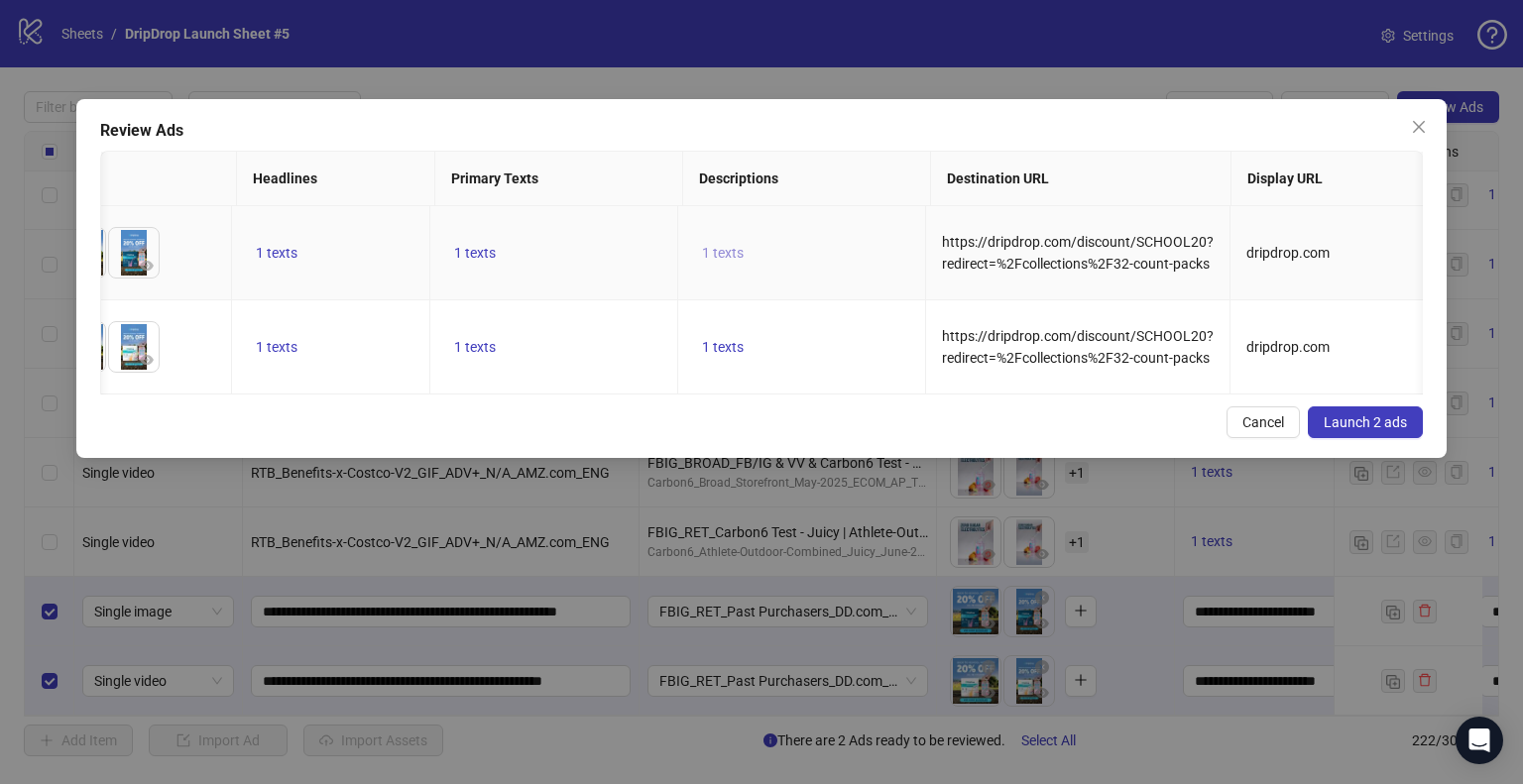 click on "1 texts" at bounding box center (723, 253) 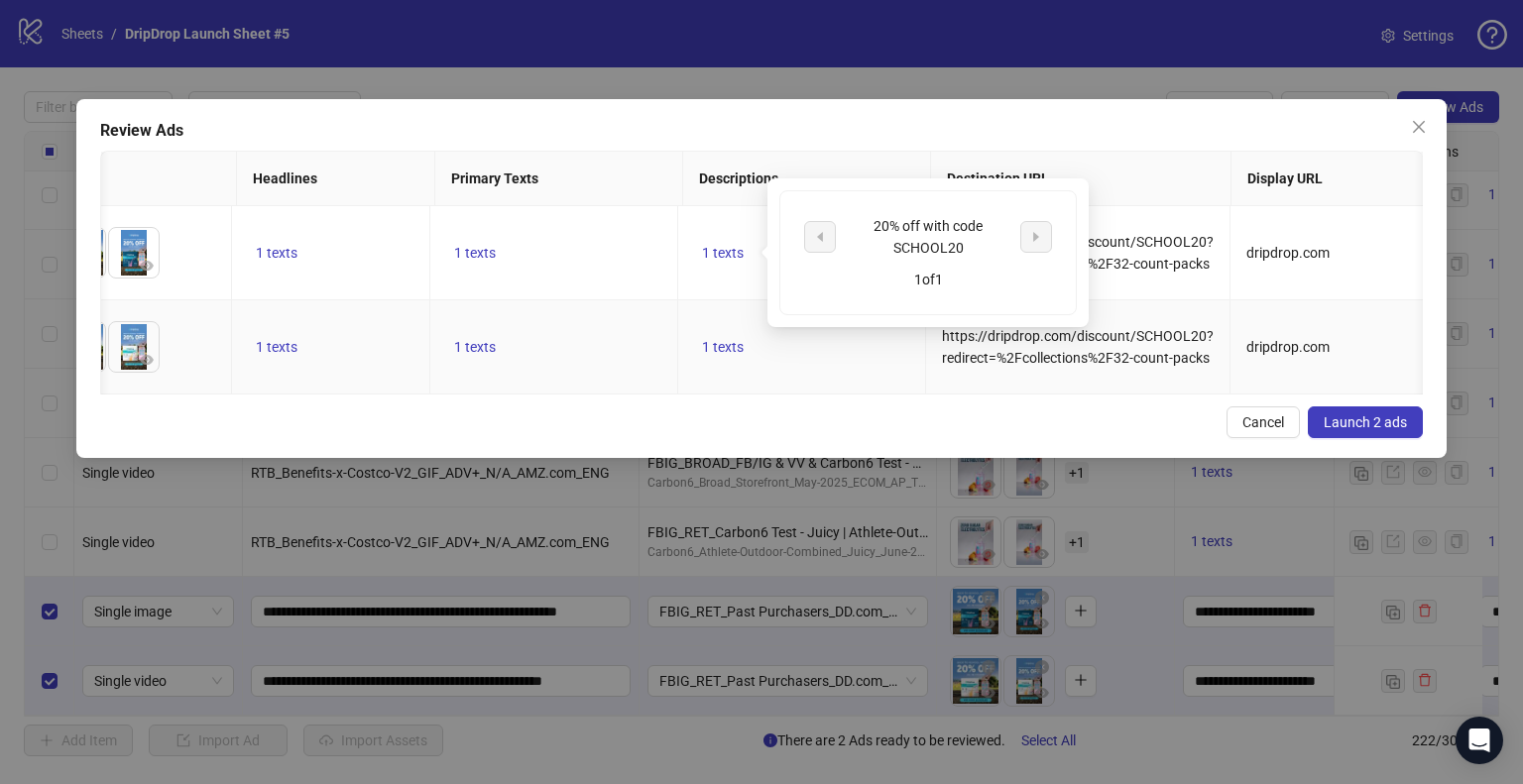 click on "1 texts" at bounding box center [802, 347] 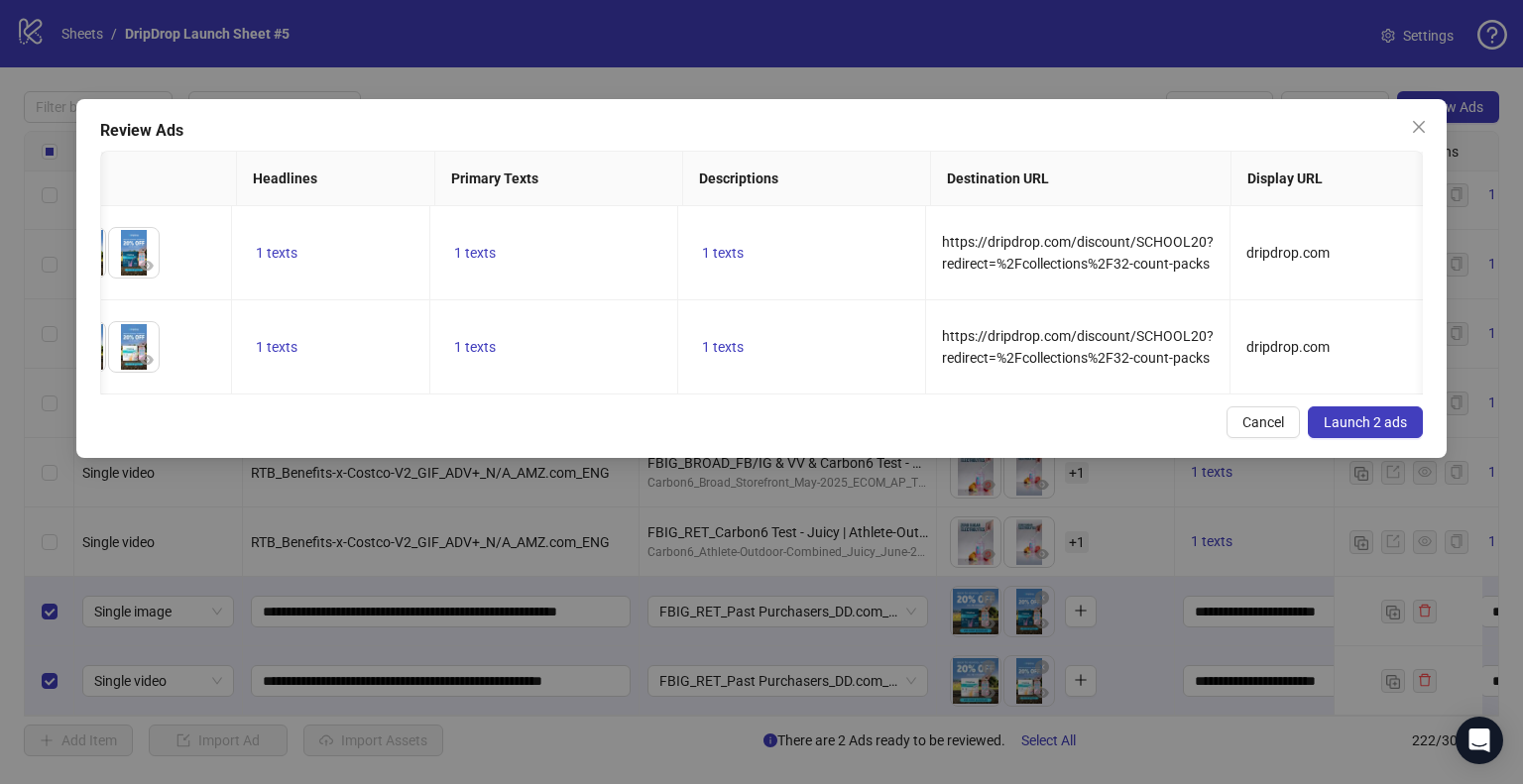 click on "Launch 2 ads" at bounding box center [1365, 422] 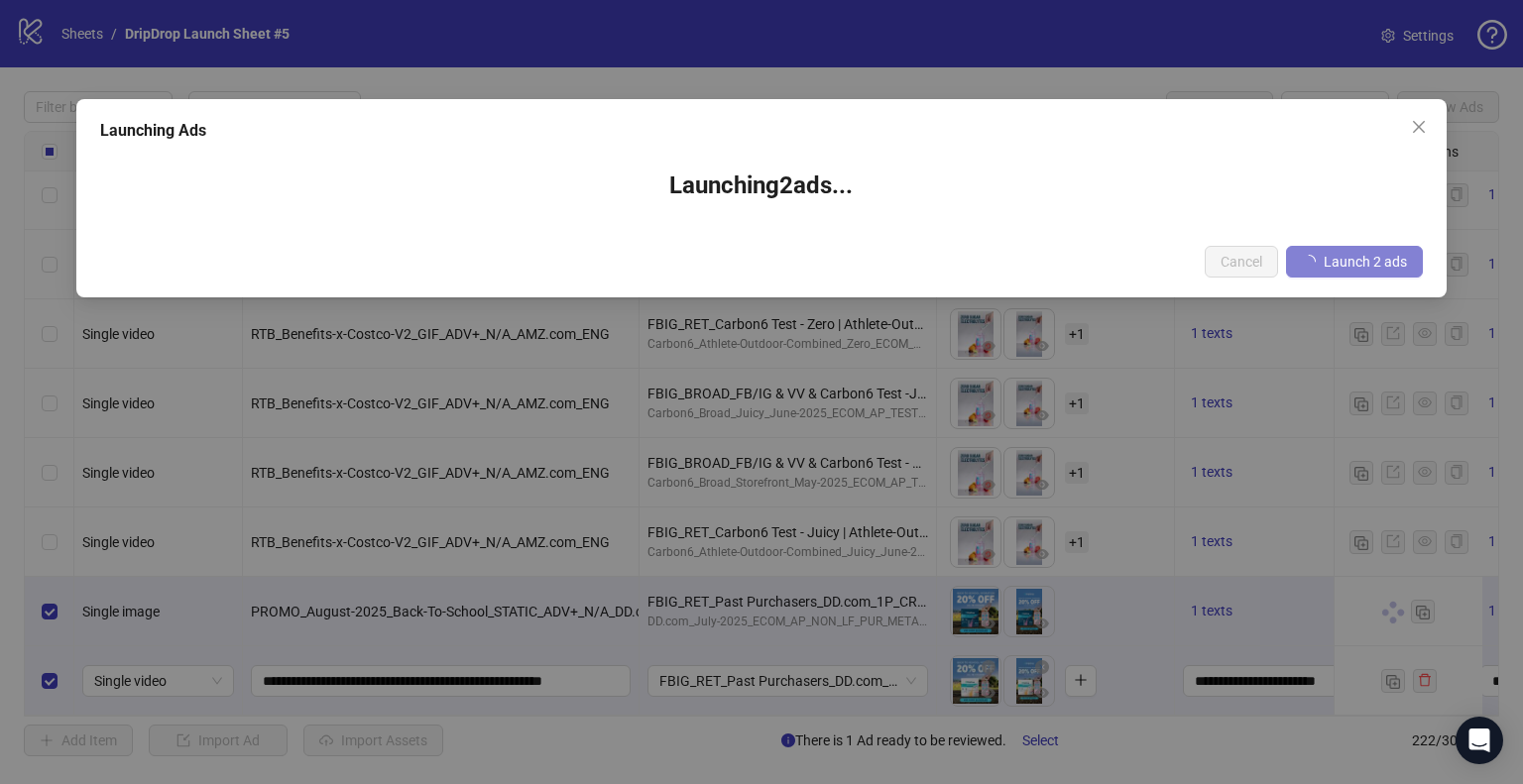 type 